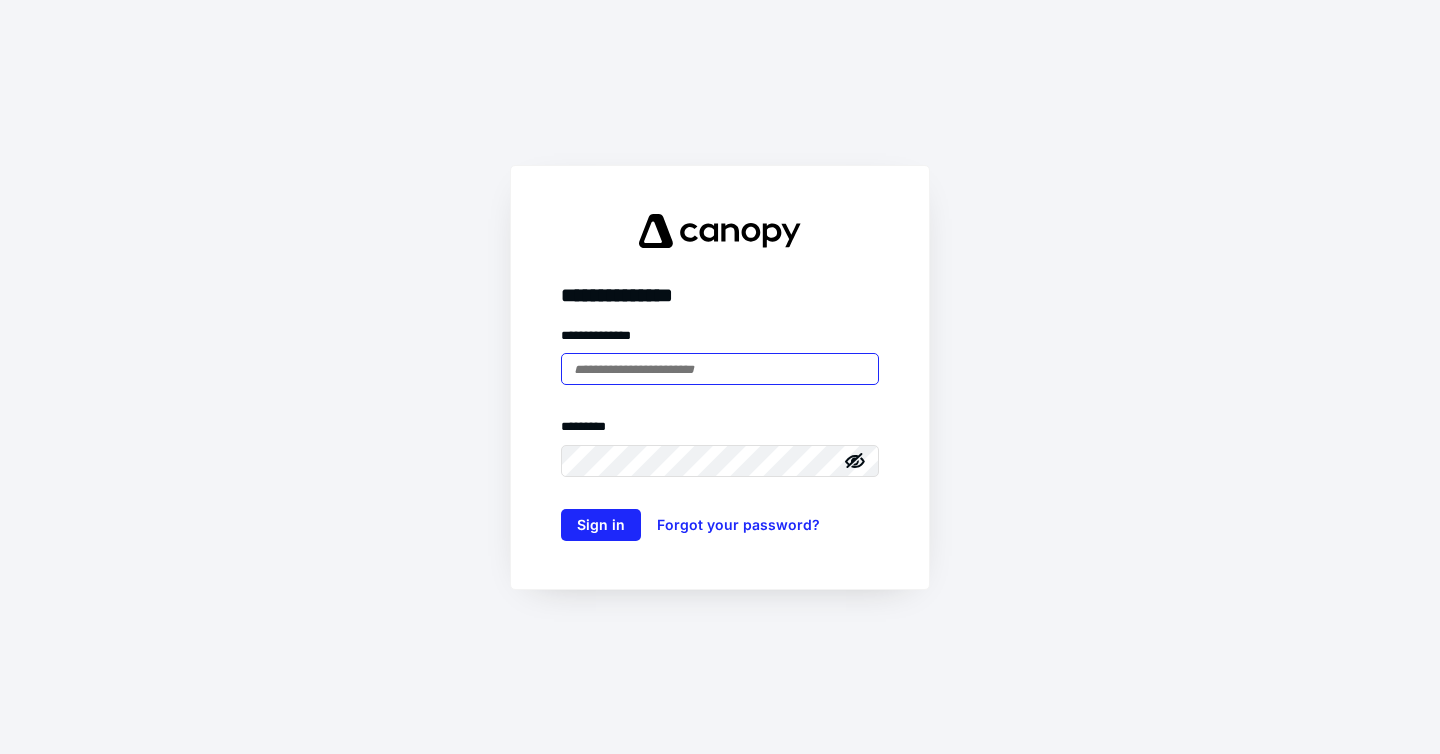 scroll, scrollTop: 0, scrollLeft: 0, axis: both 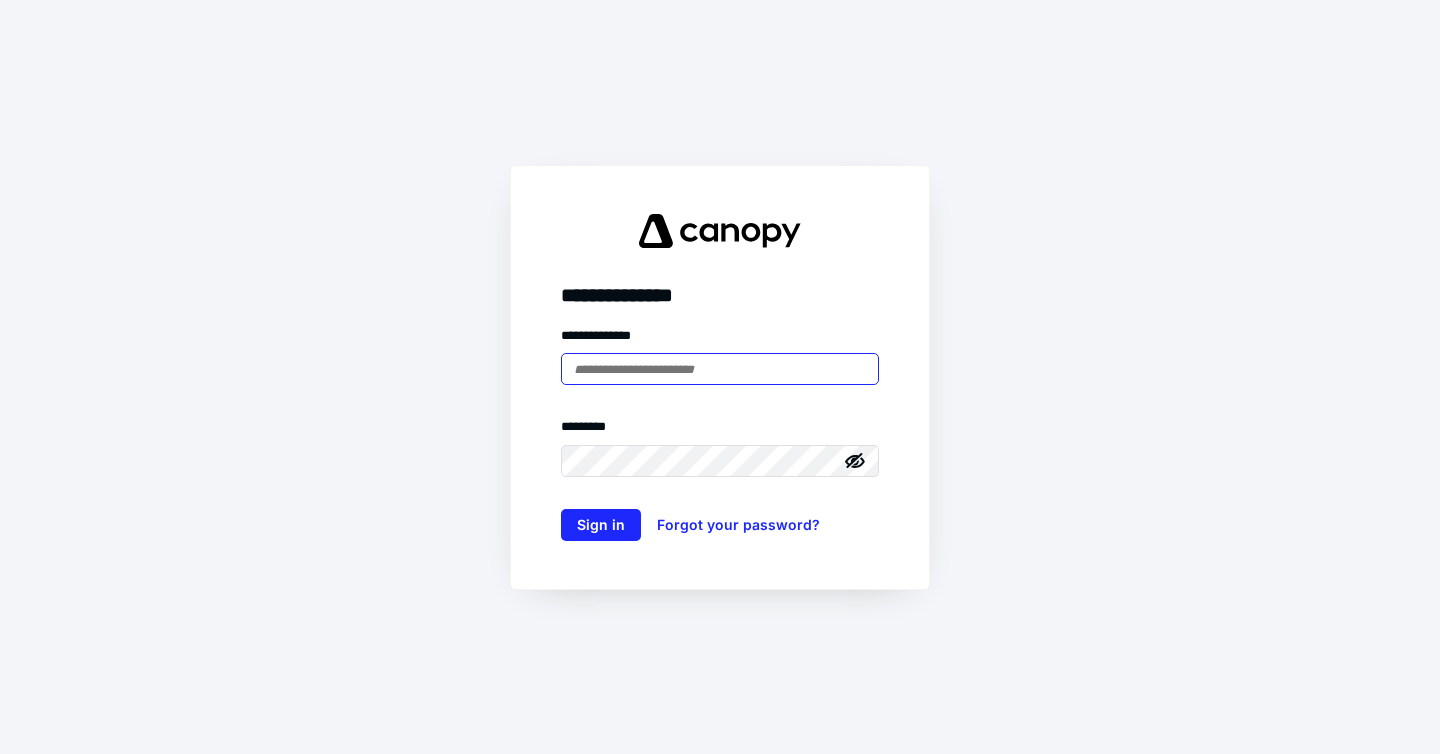 click at bounding box center (720, 369) 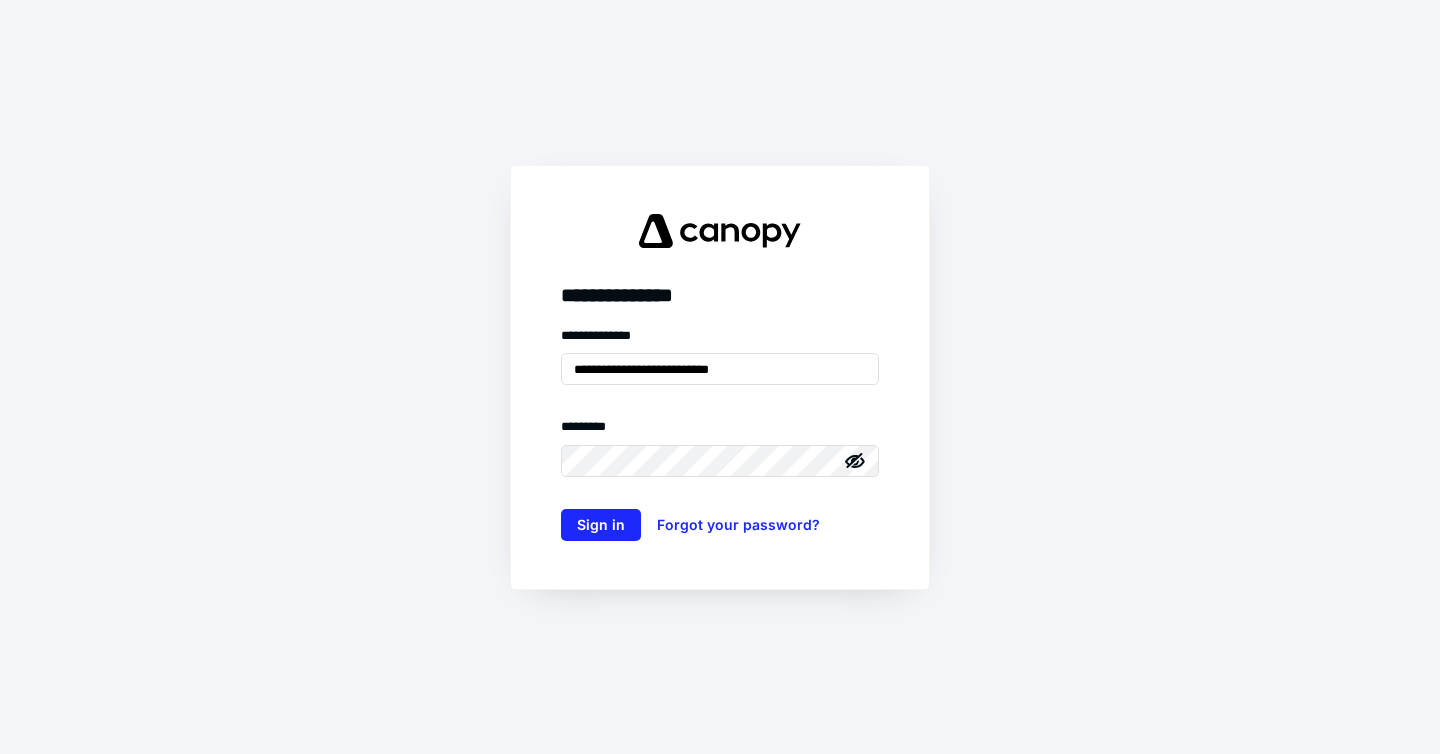 click at bounding box center [825, 461] 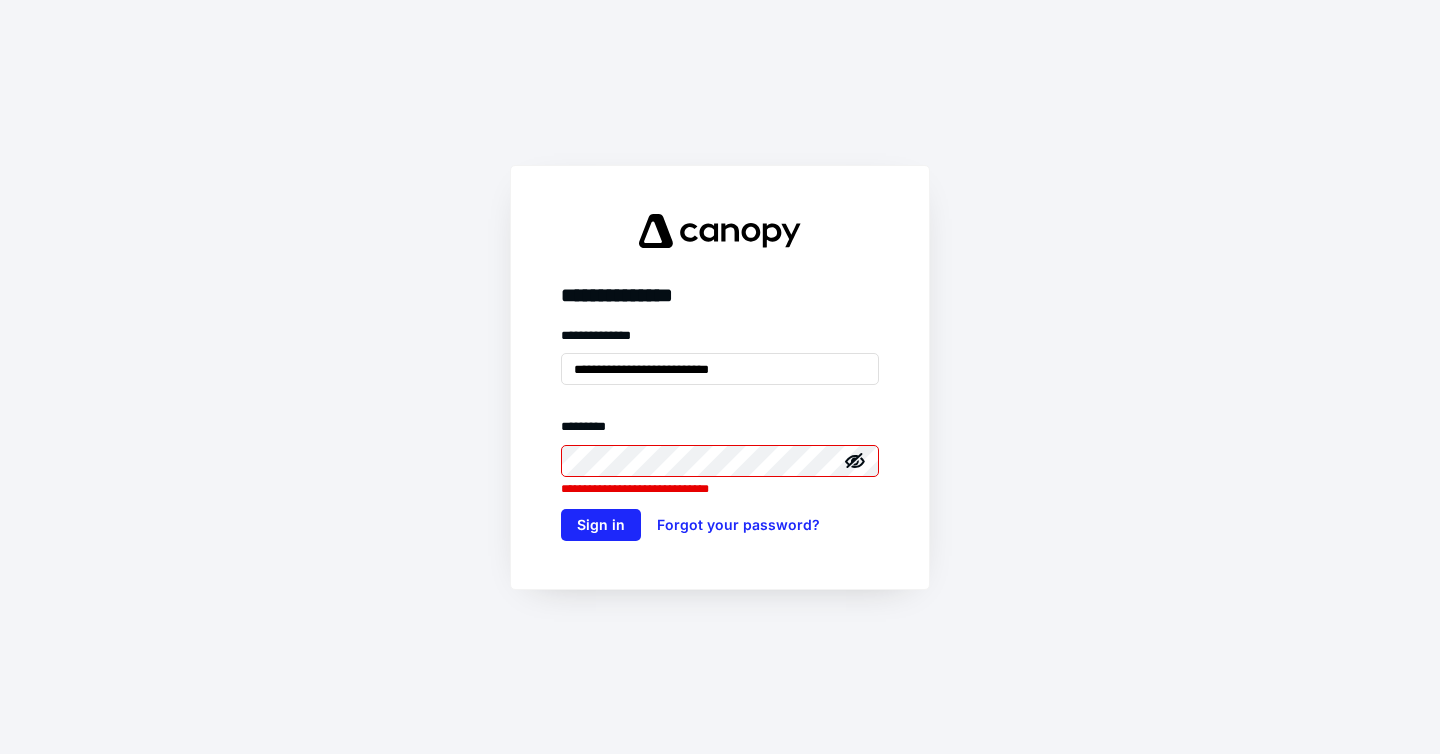 click at bounding box center (825, 461) 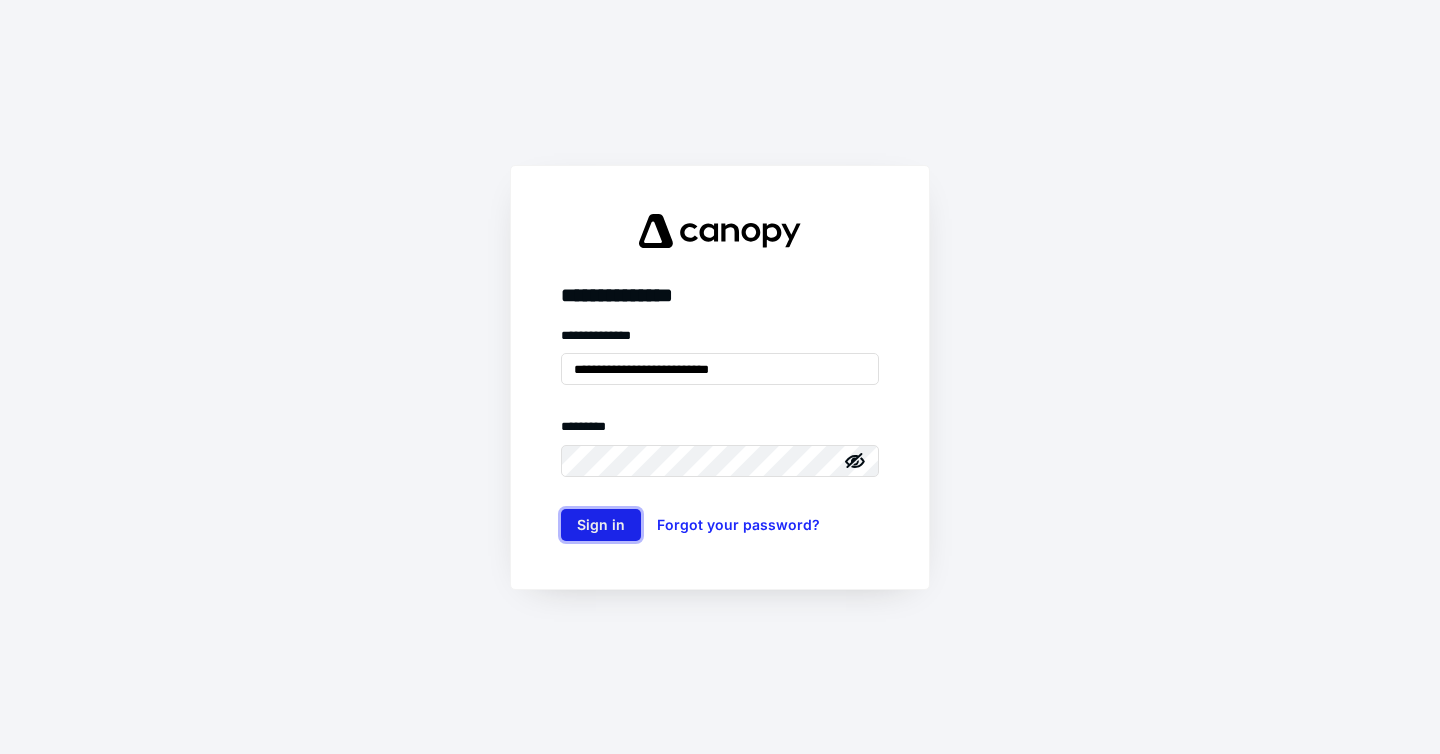 click on "Sign in" at bounding box center [601, 525] 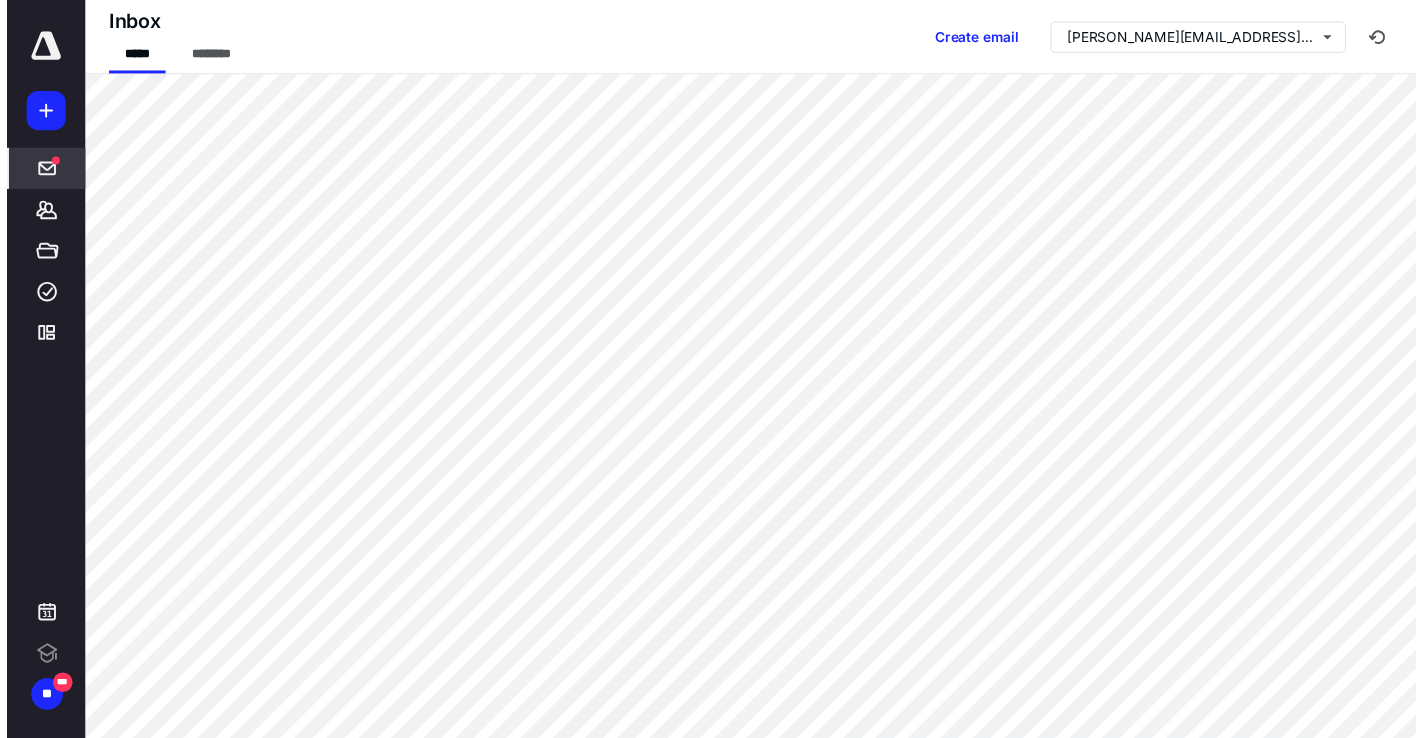 scroll, scrollTop: 0, scrollLeft: 0, axis: both 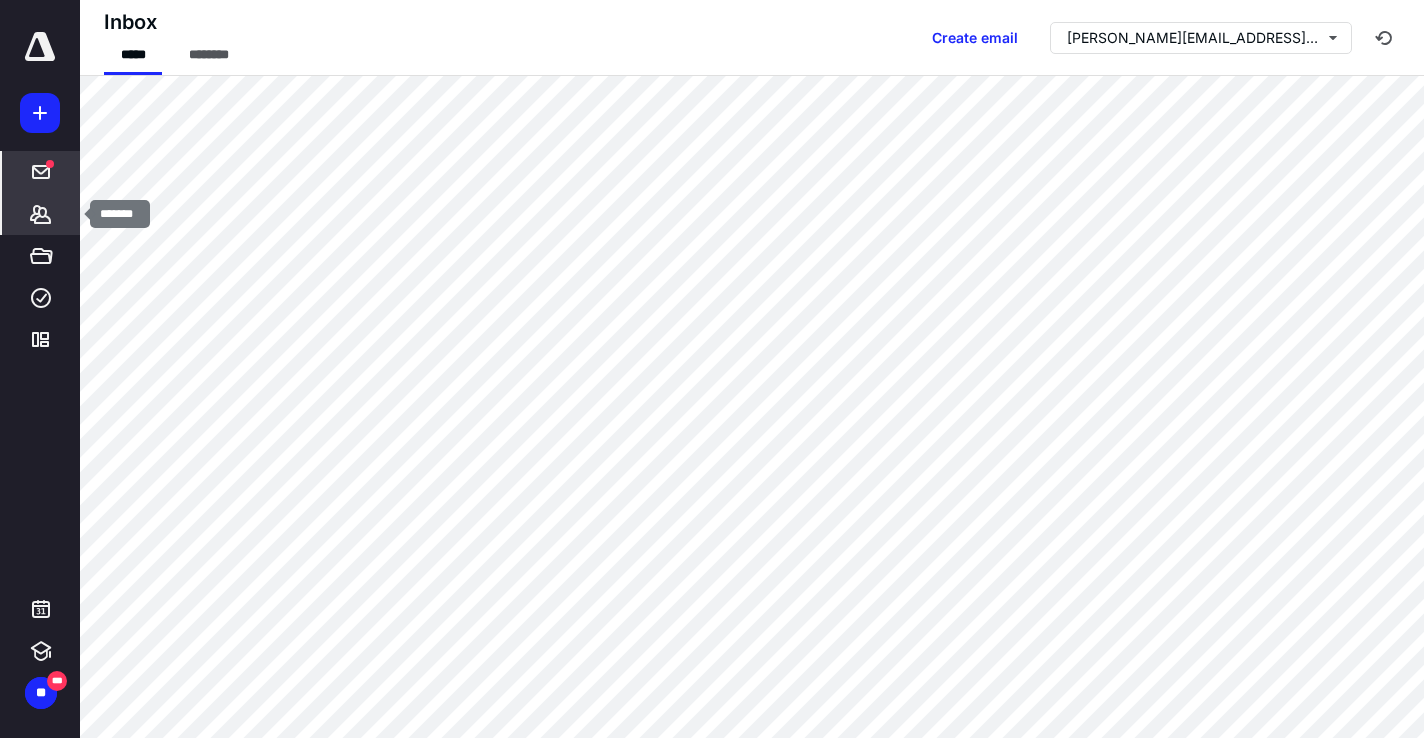 click 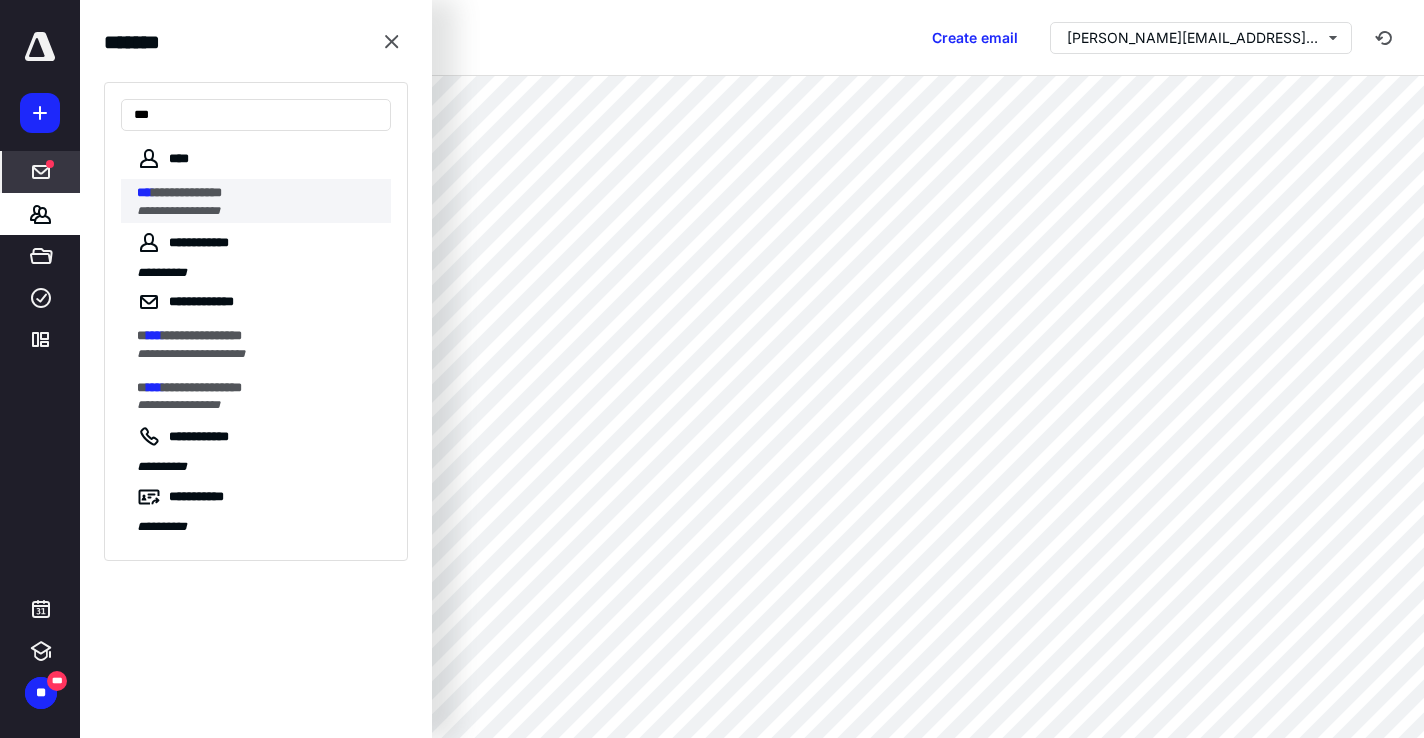 type on "***" 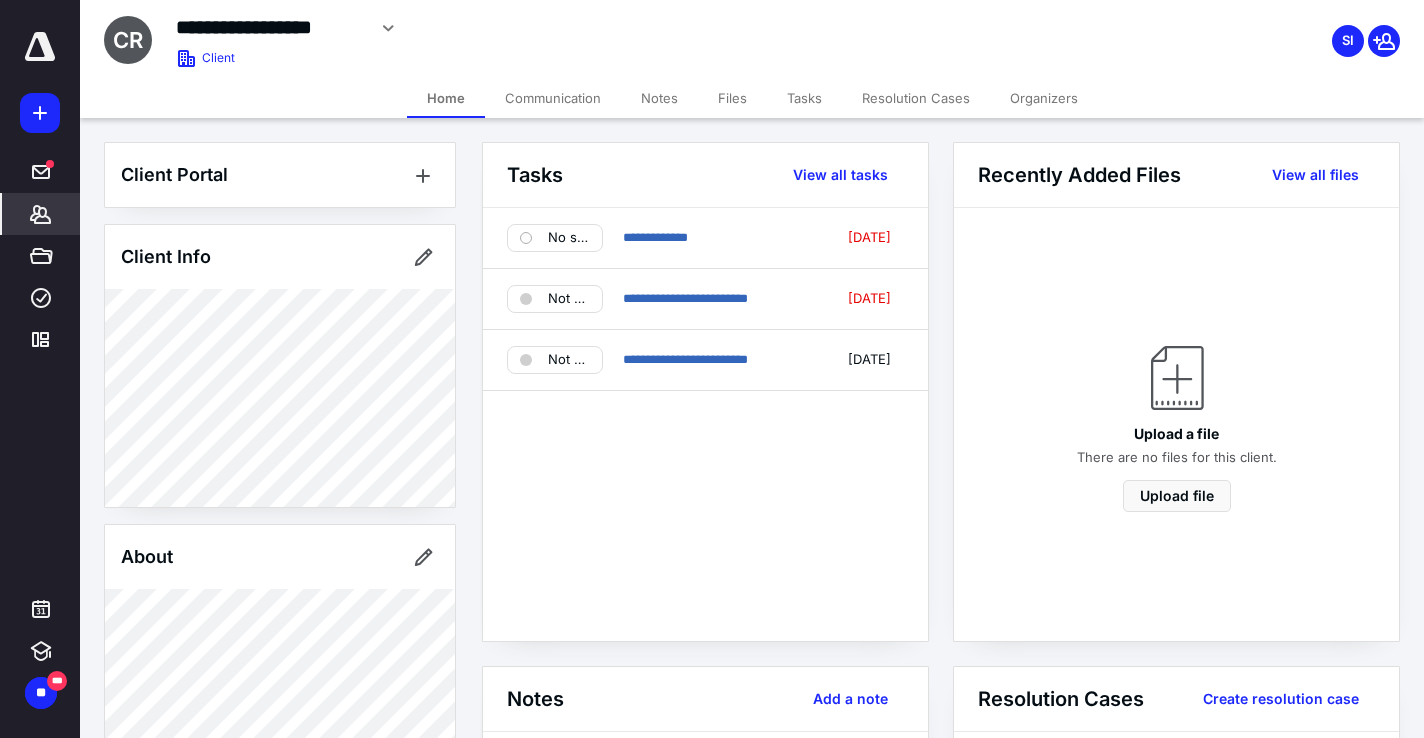 click on "Tasks" at bounding box center [804, 98] 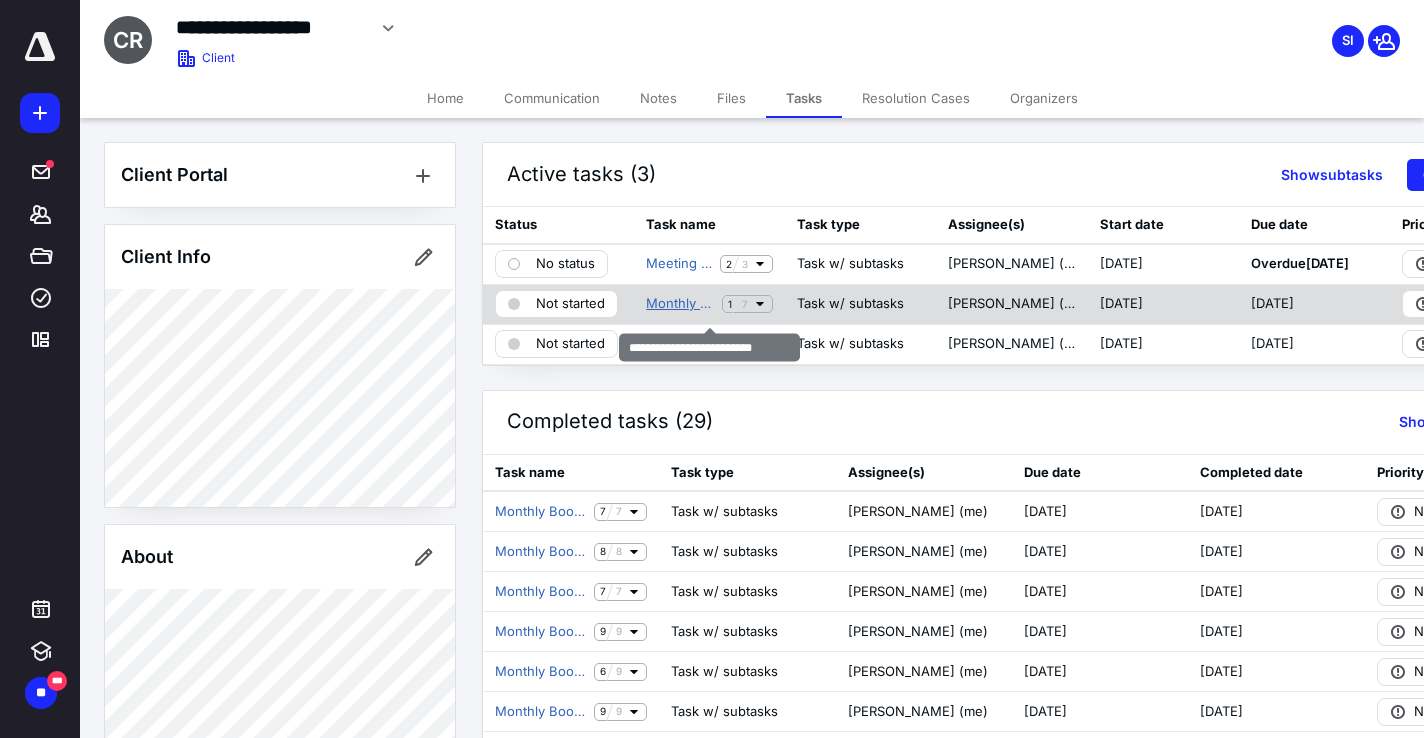 click on "Monthly Bookkeeping Tasks" at bounding box center (680, 304) 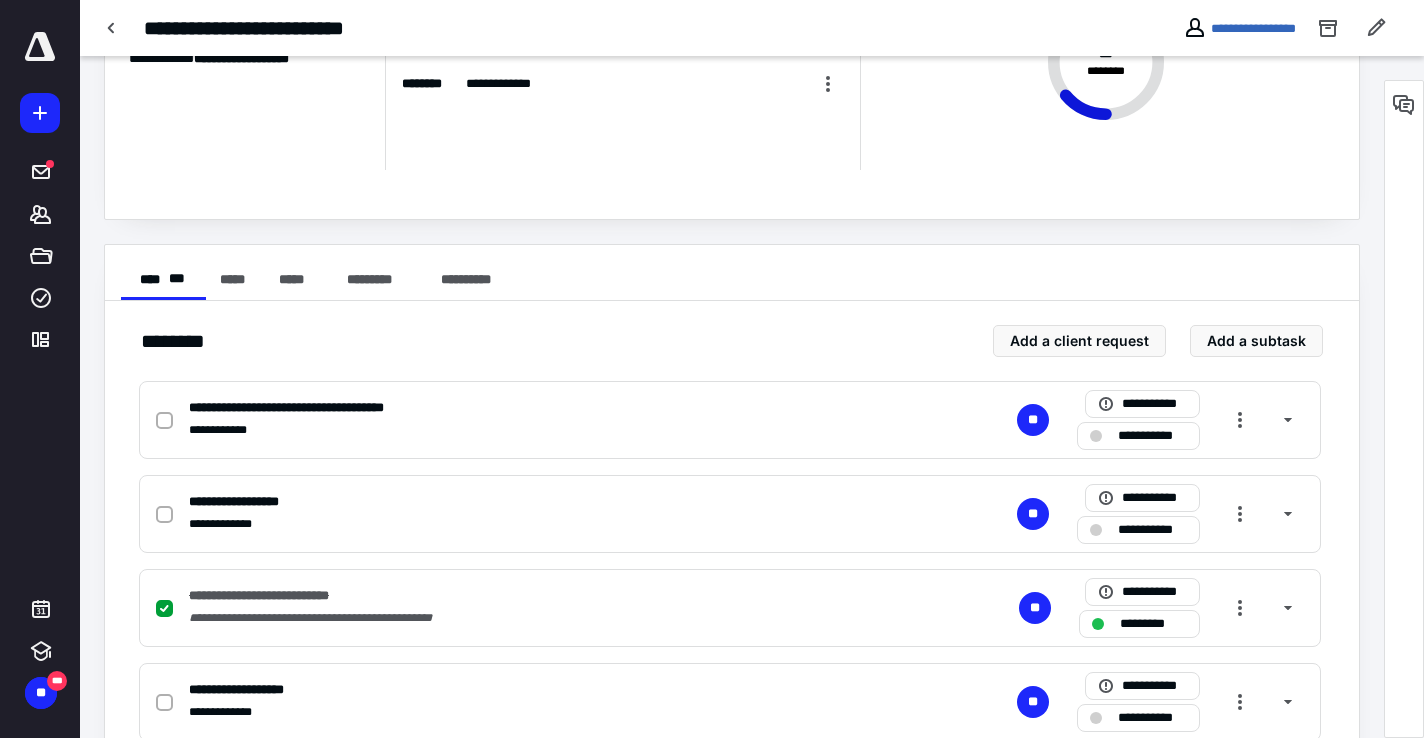 scroll, scrollTop: 199, scrollLeft: 0, axis: vertical 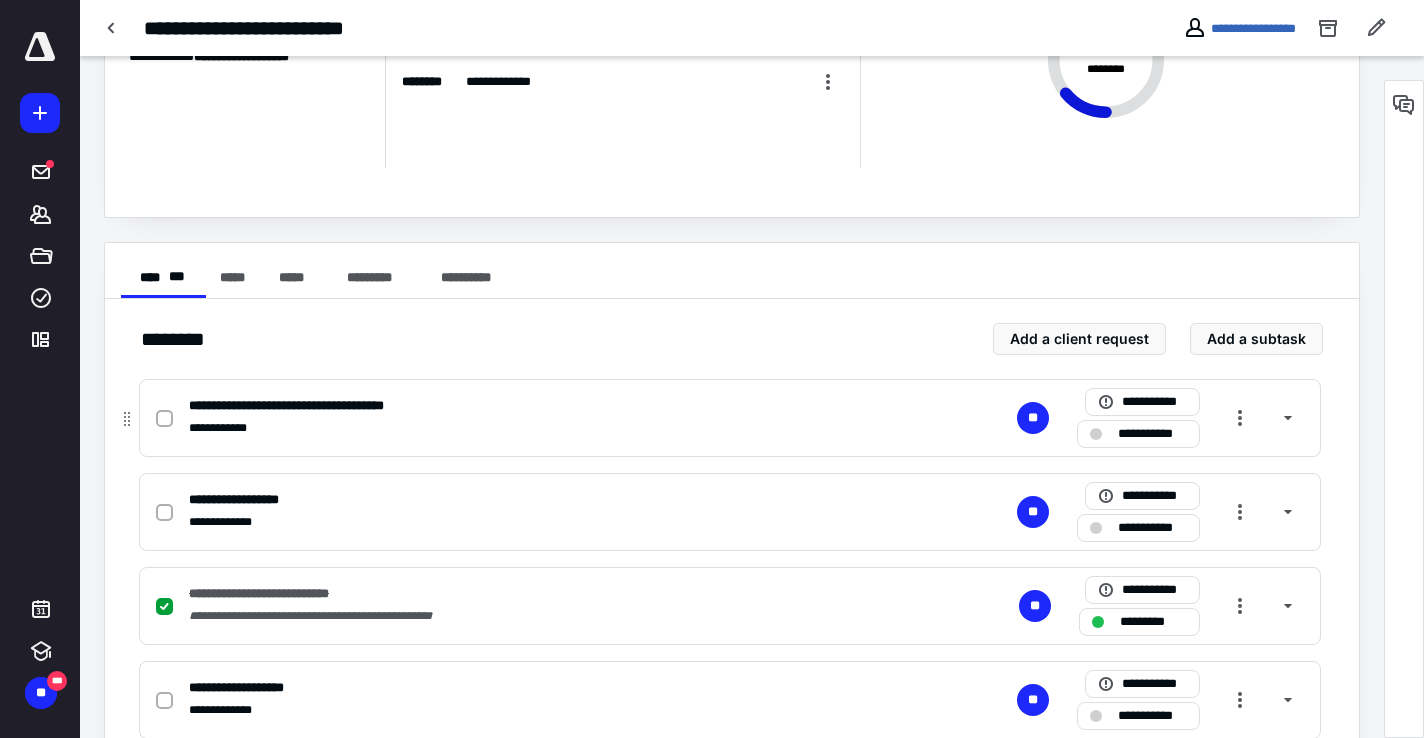 click 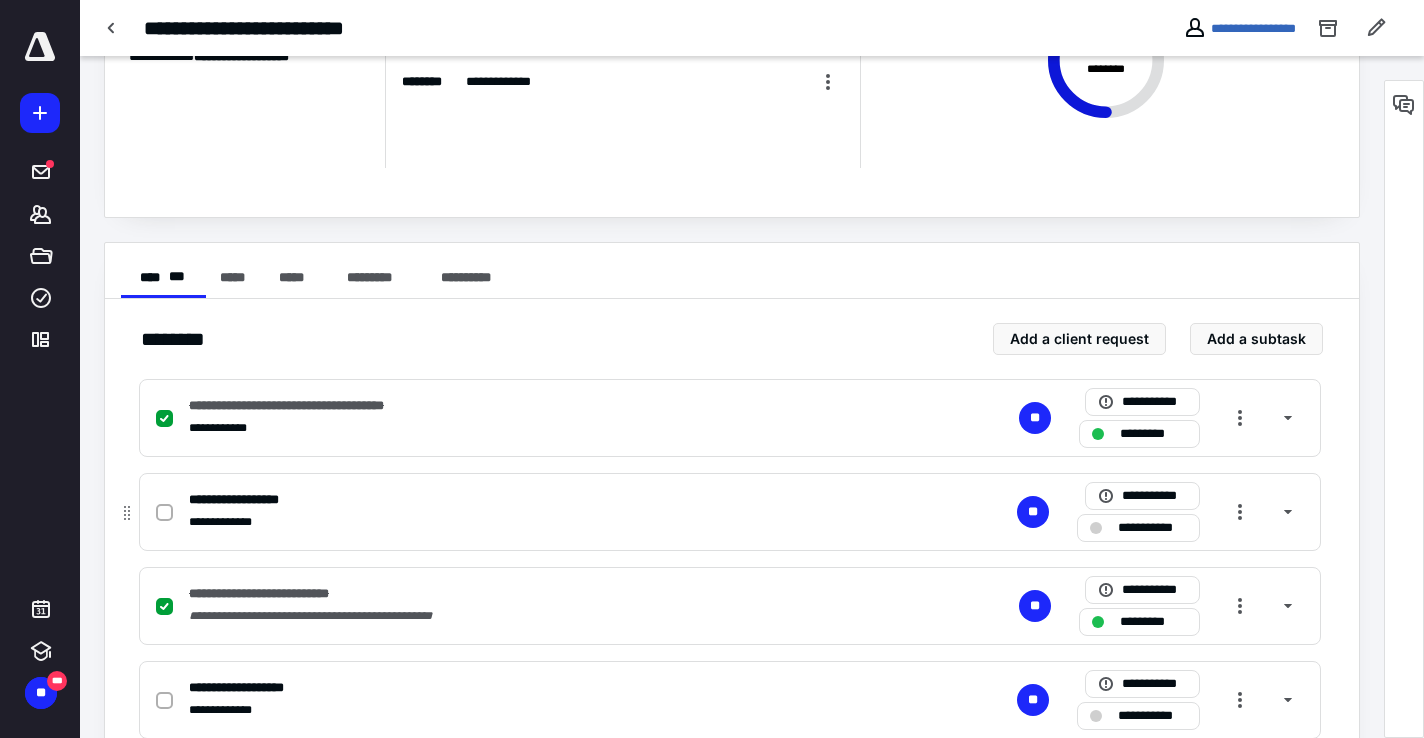 click at bounding box center [168, 512] 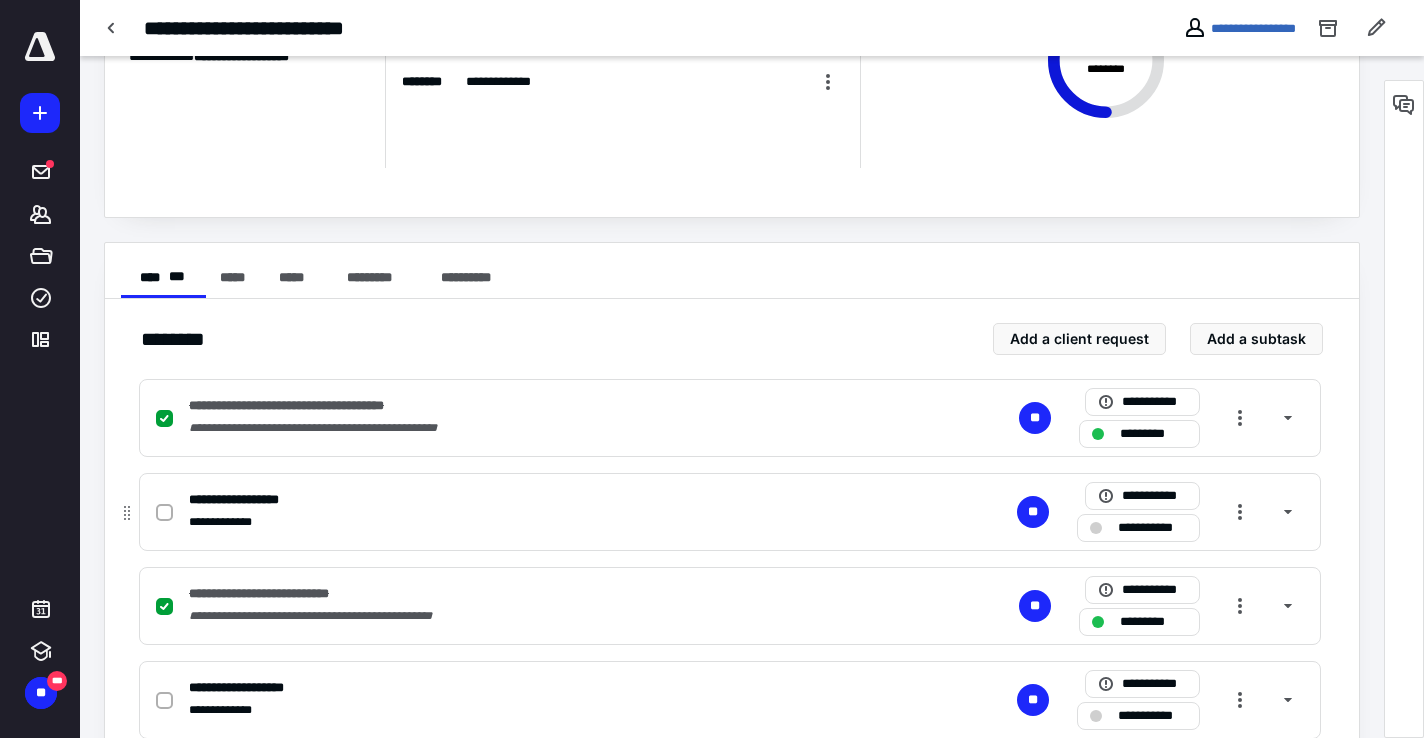 scroll, scrollTop: 230, scrollLeft: 0, axis: vertical 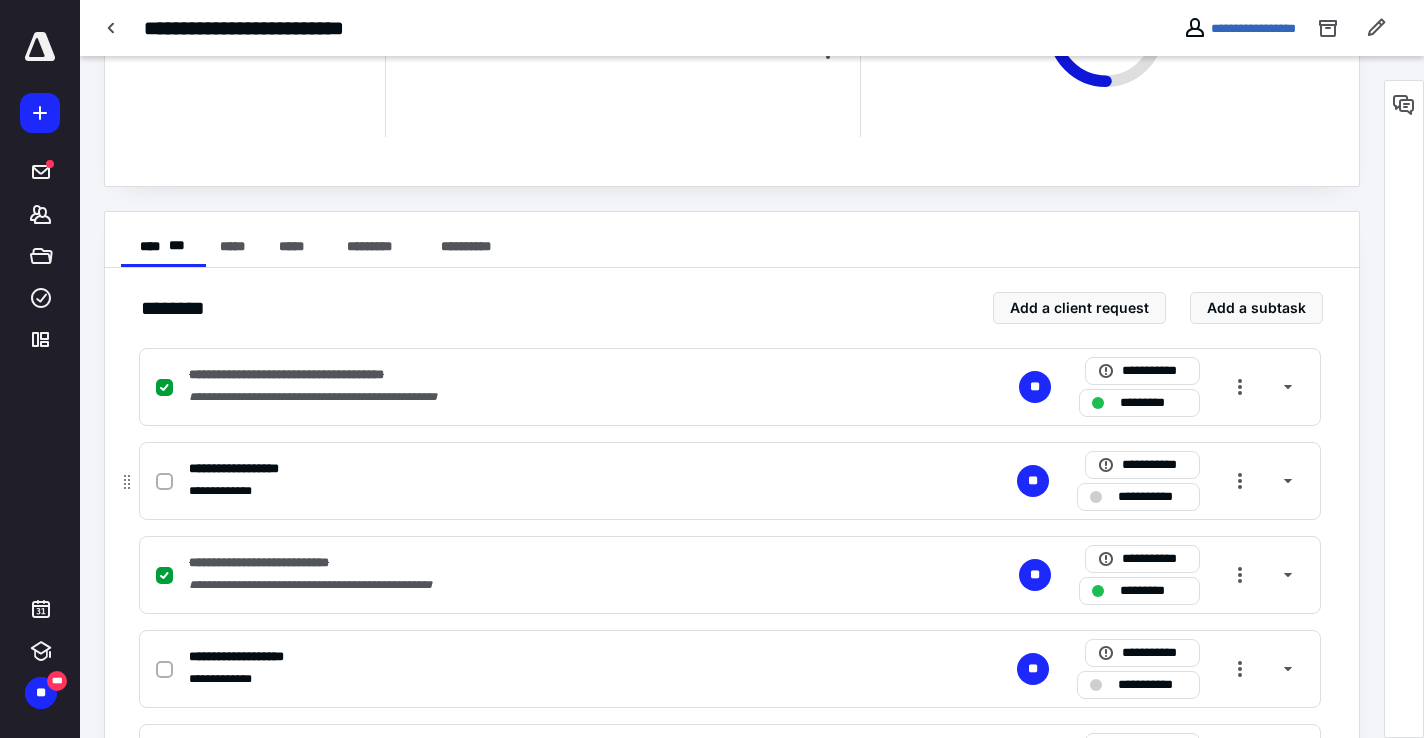 click 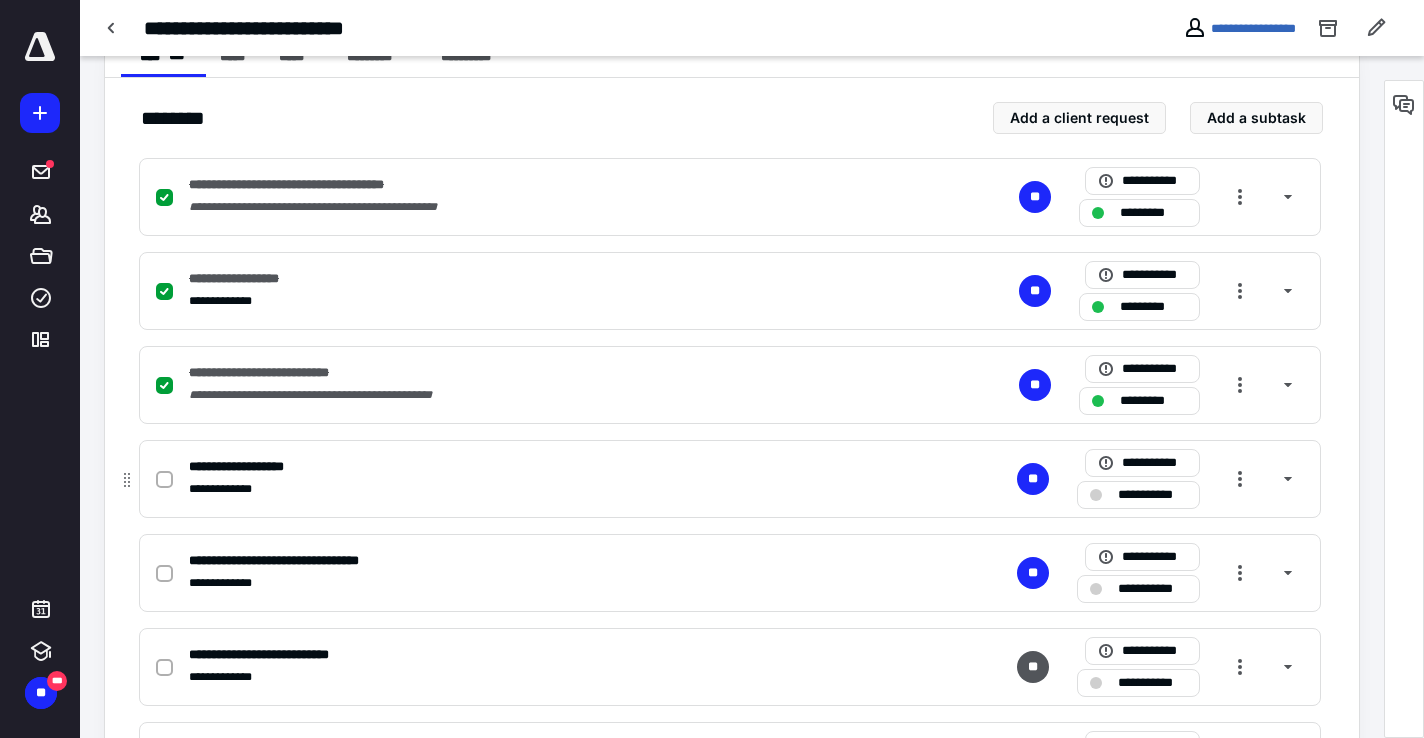 scroll, scrollTop: 421, scrollLeft: 0, axis: vertical 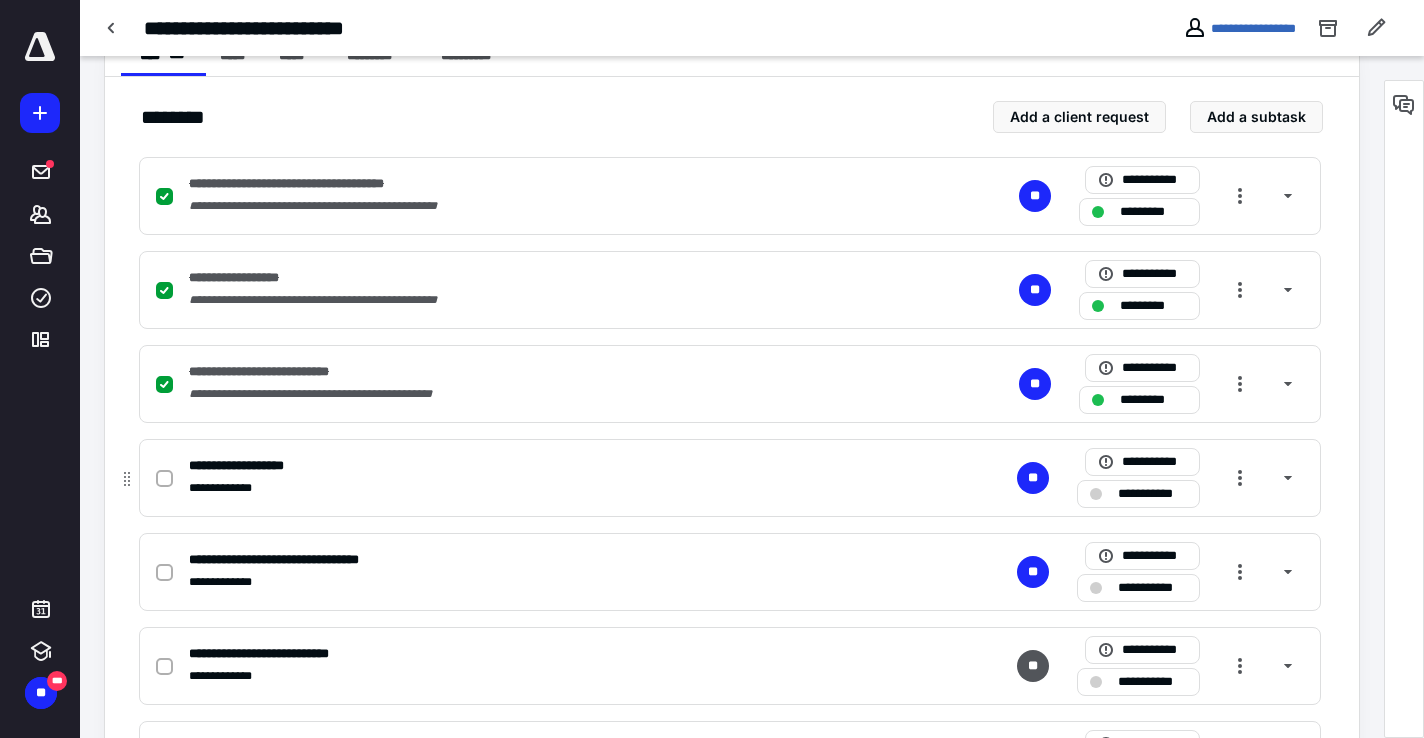 click 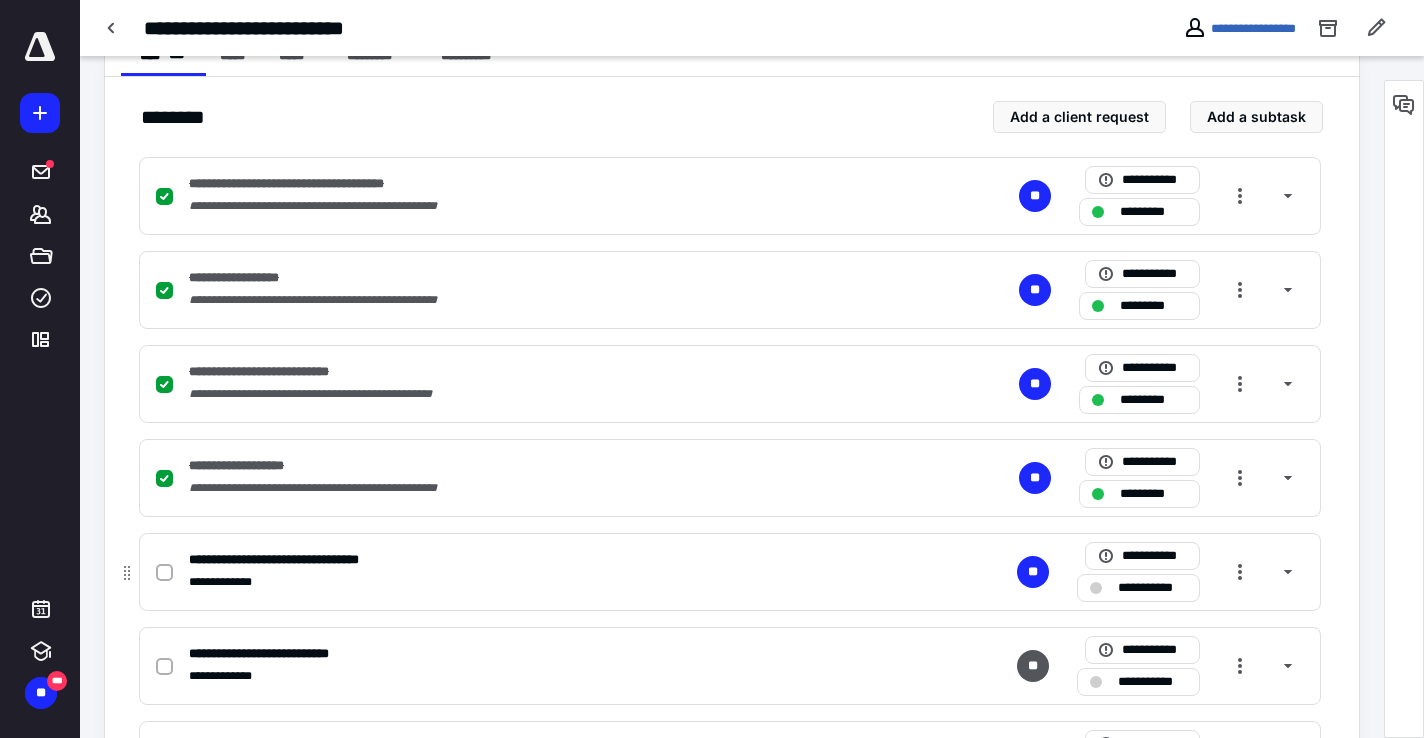 click 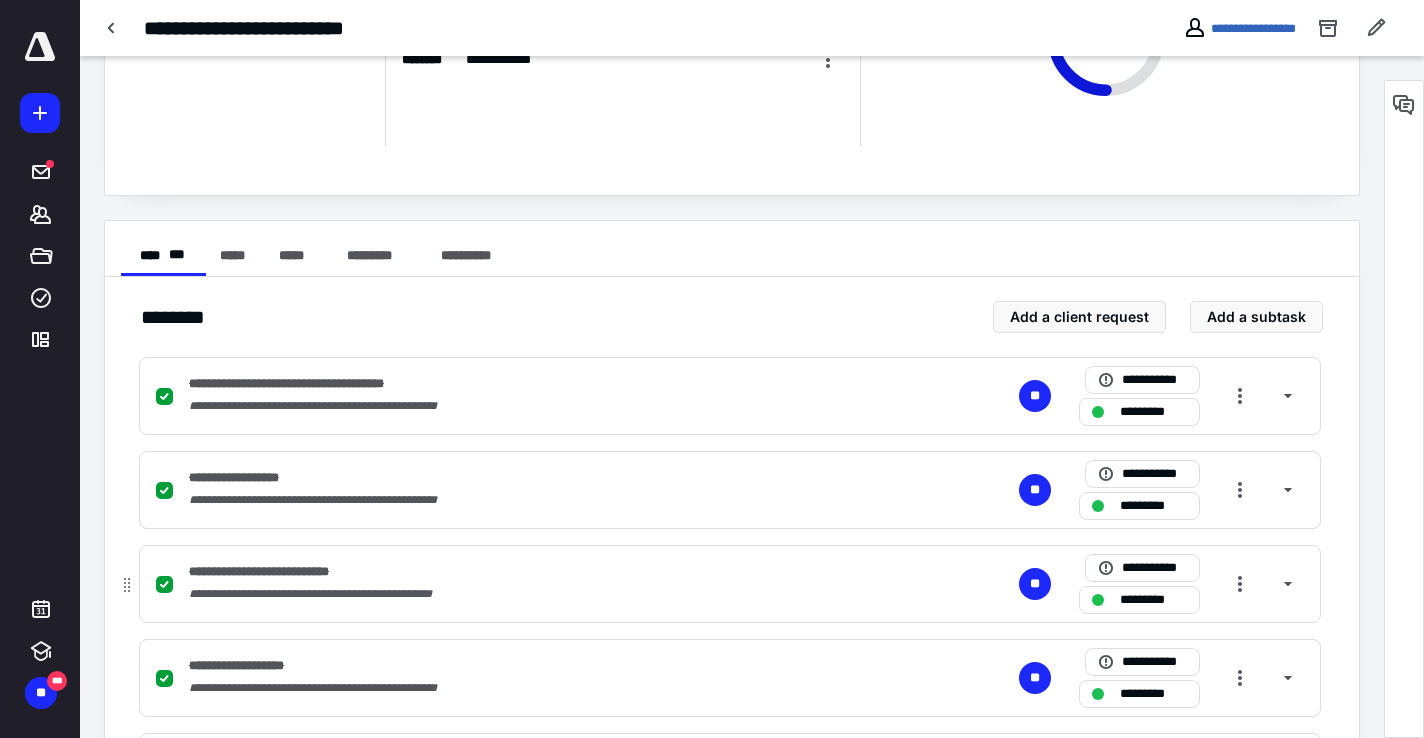scroll, scrollTop: 111, scrollLeft: 0, axis: vertical 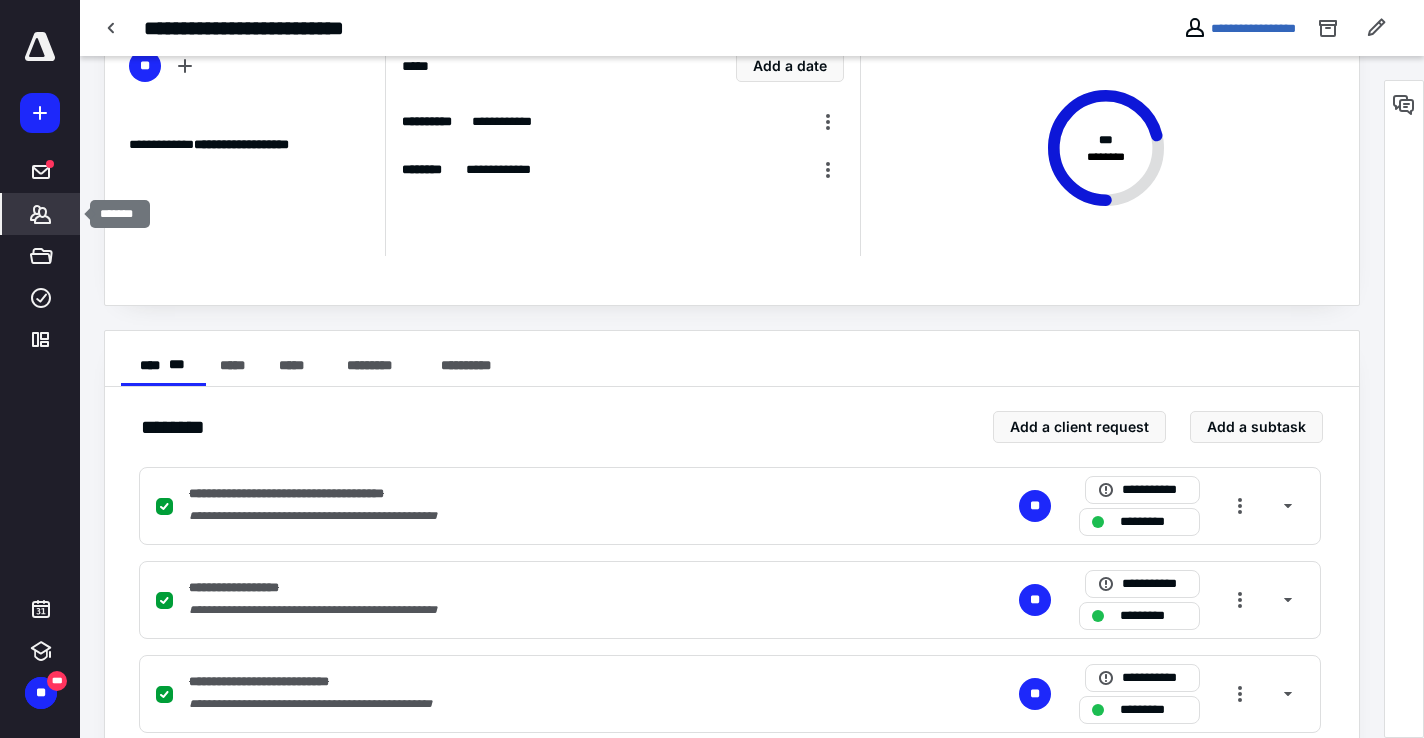 click 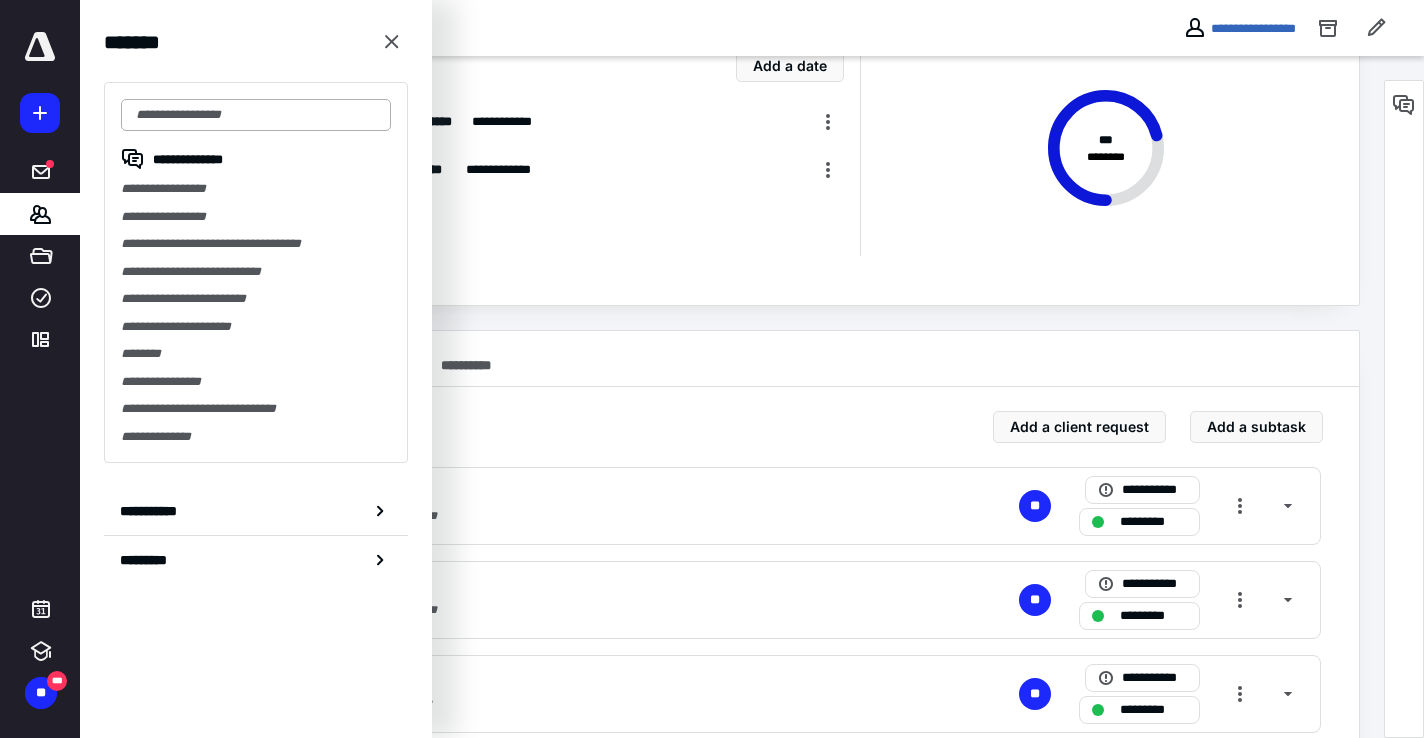 click at bounding box center (256, 115) 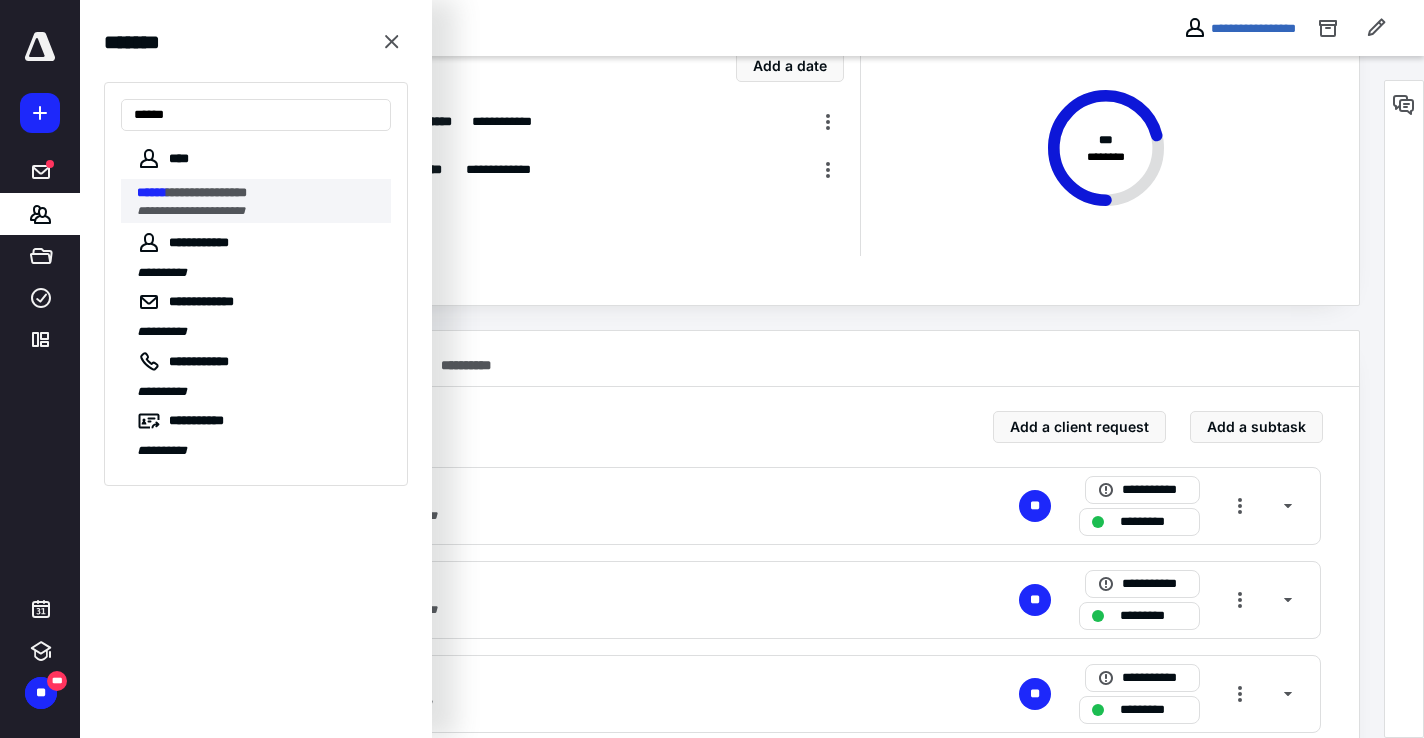 type on "******" 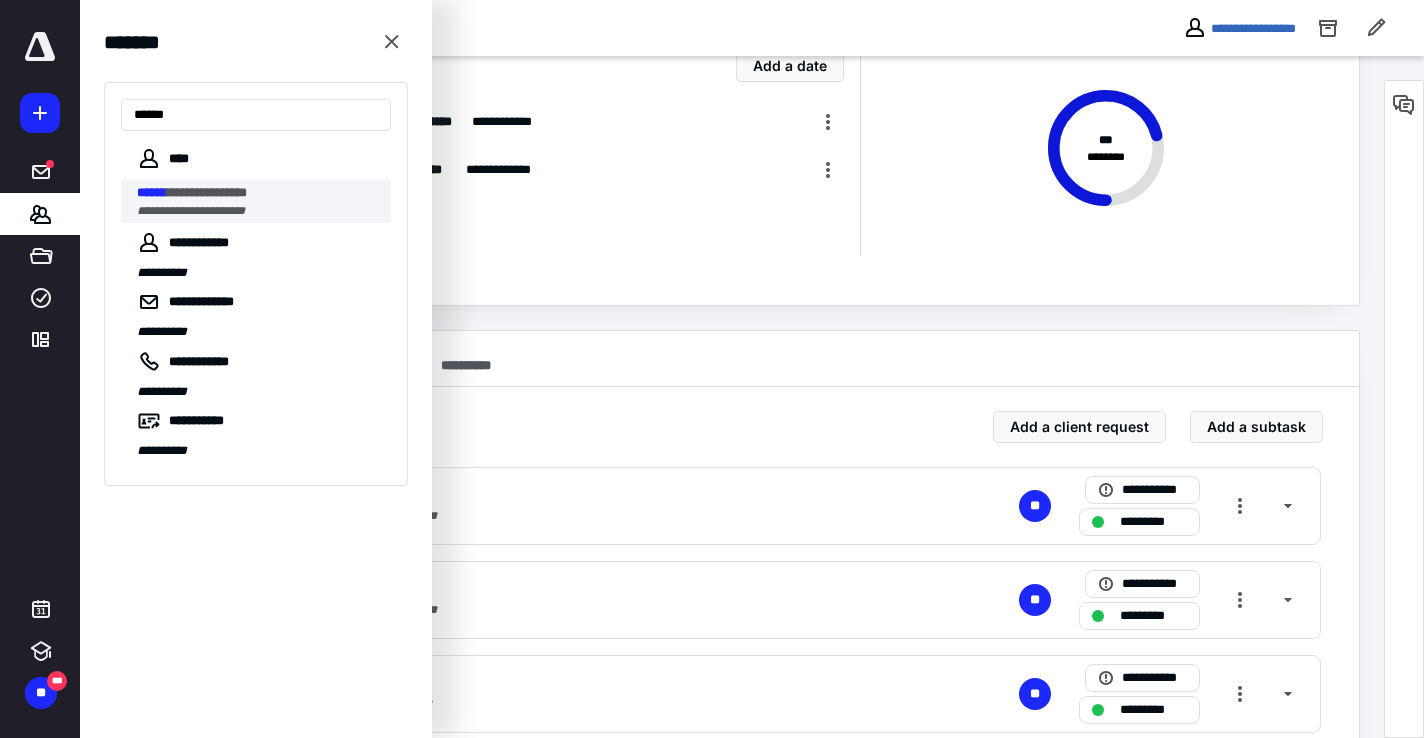 click on "**********" at bounding box center (207, 192) 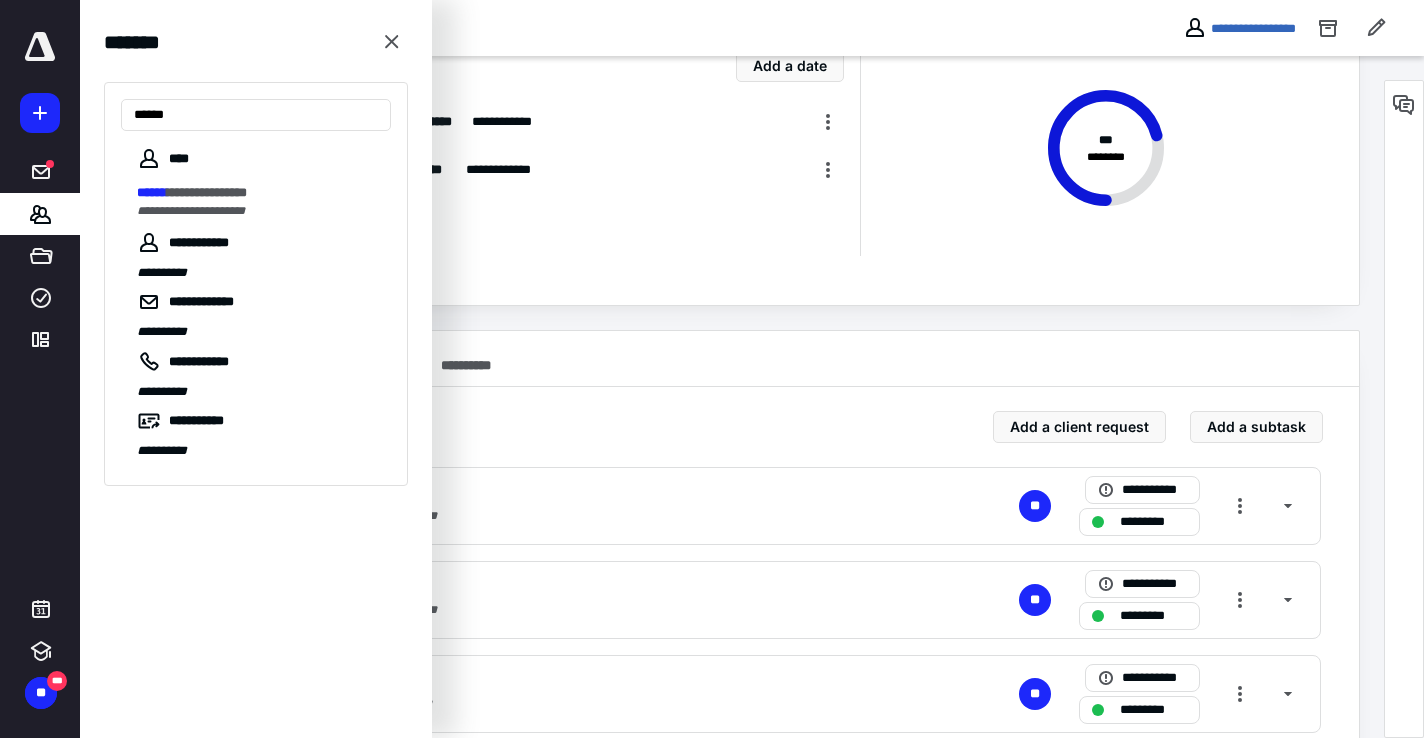 scroll, scrollTop: 0, scrollLeft: 0, axis: both 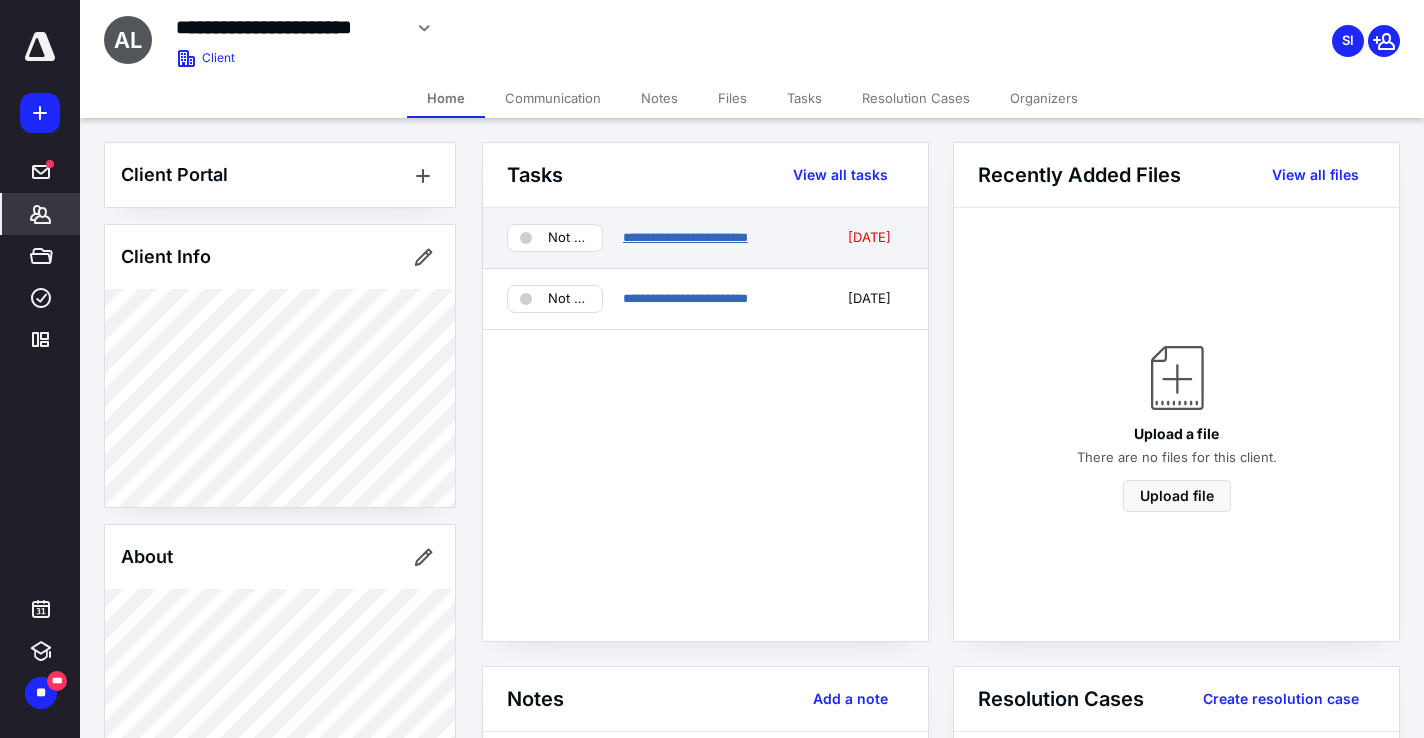 click on "**********" at bounding box center (685, 237) 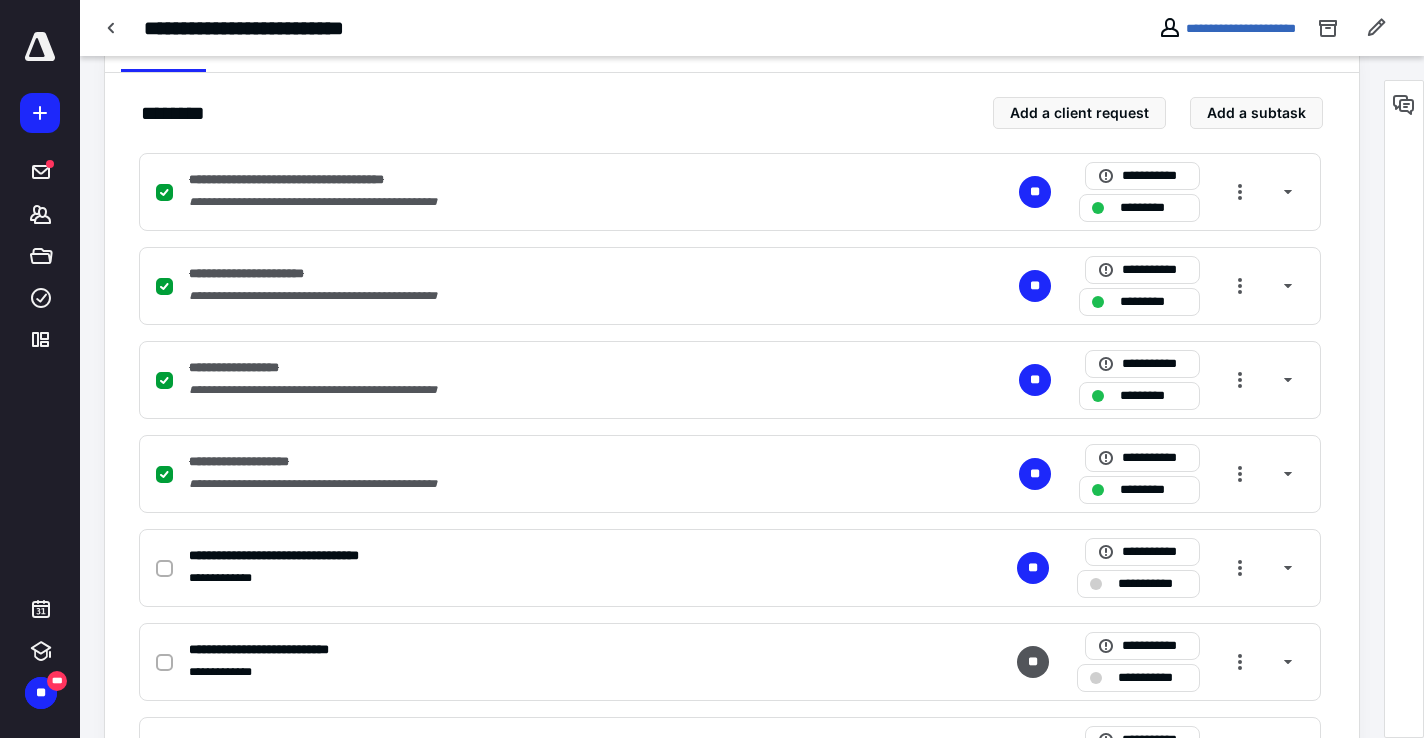 scroll, scrollTop: 433, scrollLeft: 0, axis: vertical 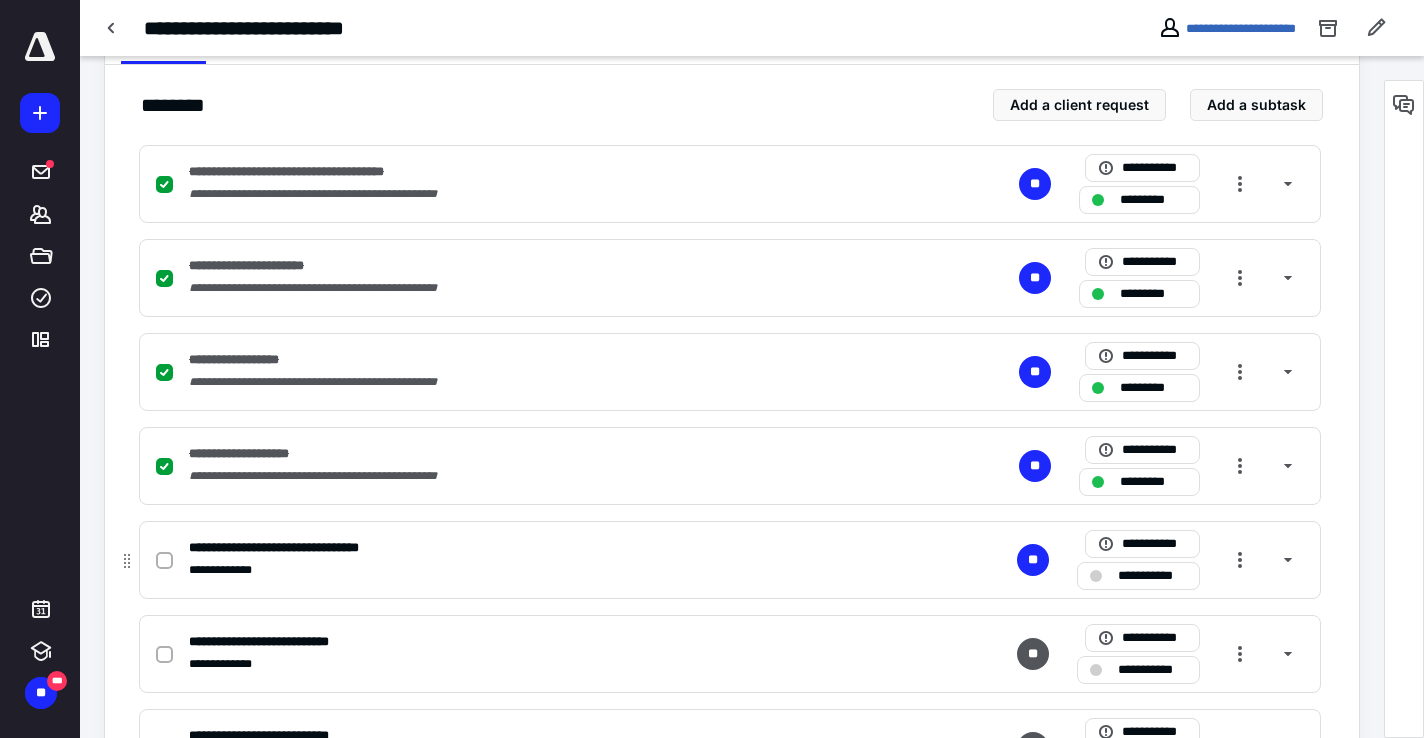 click at bounding box center [164, 561] 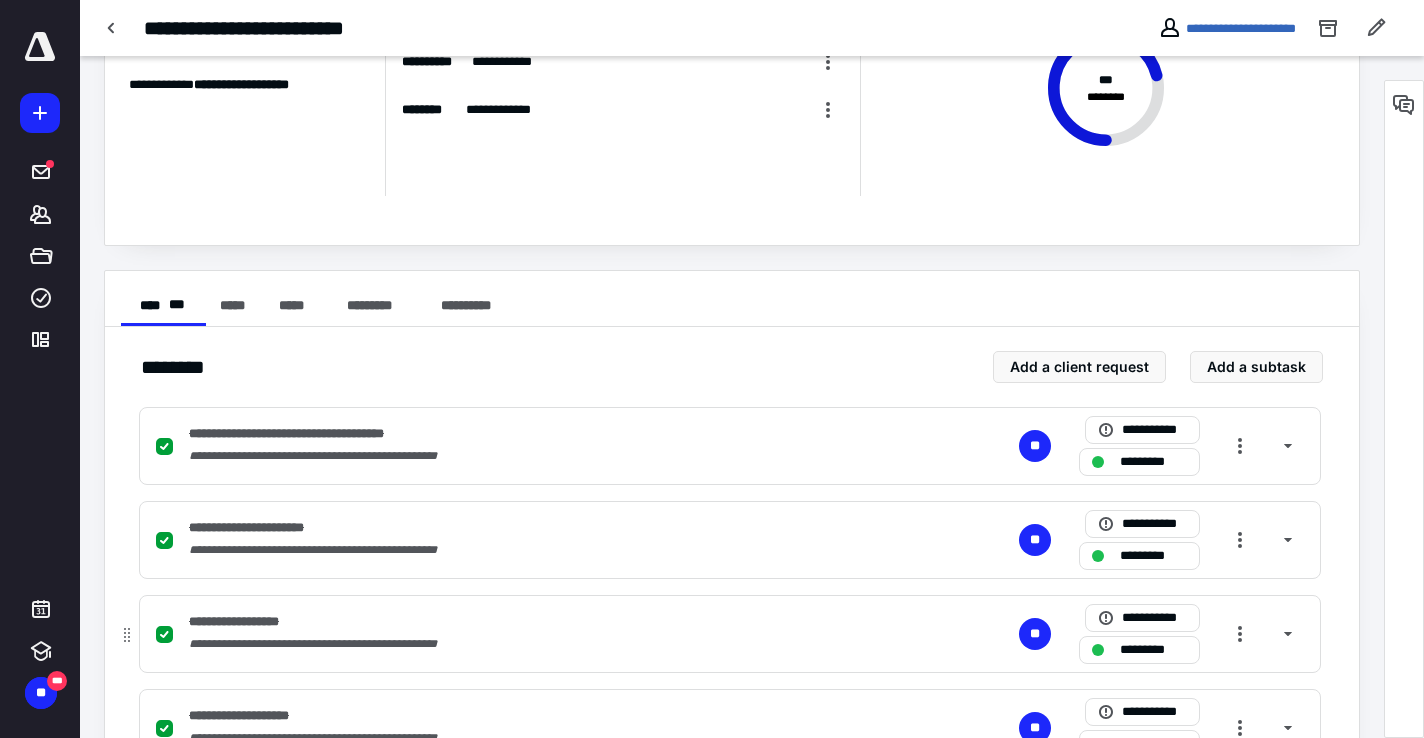scroll, scrollTop: 0, scrollLeft: 0, axis: both 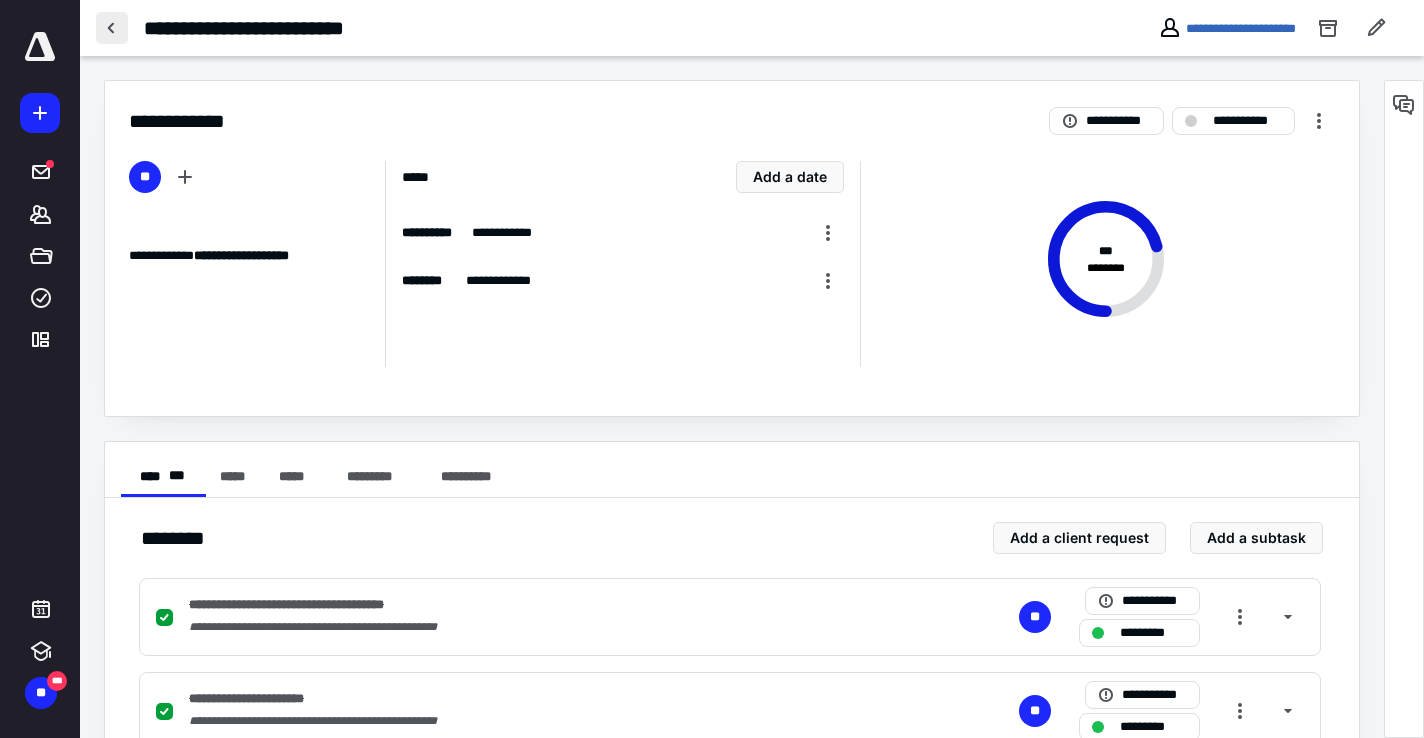 click at bounding box center (112, 28) 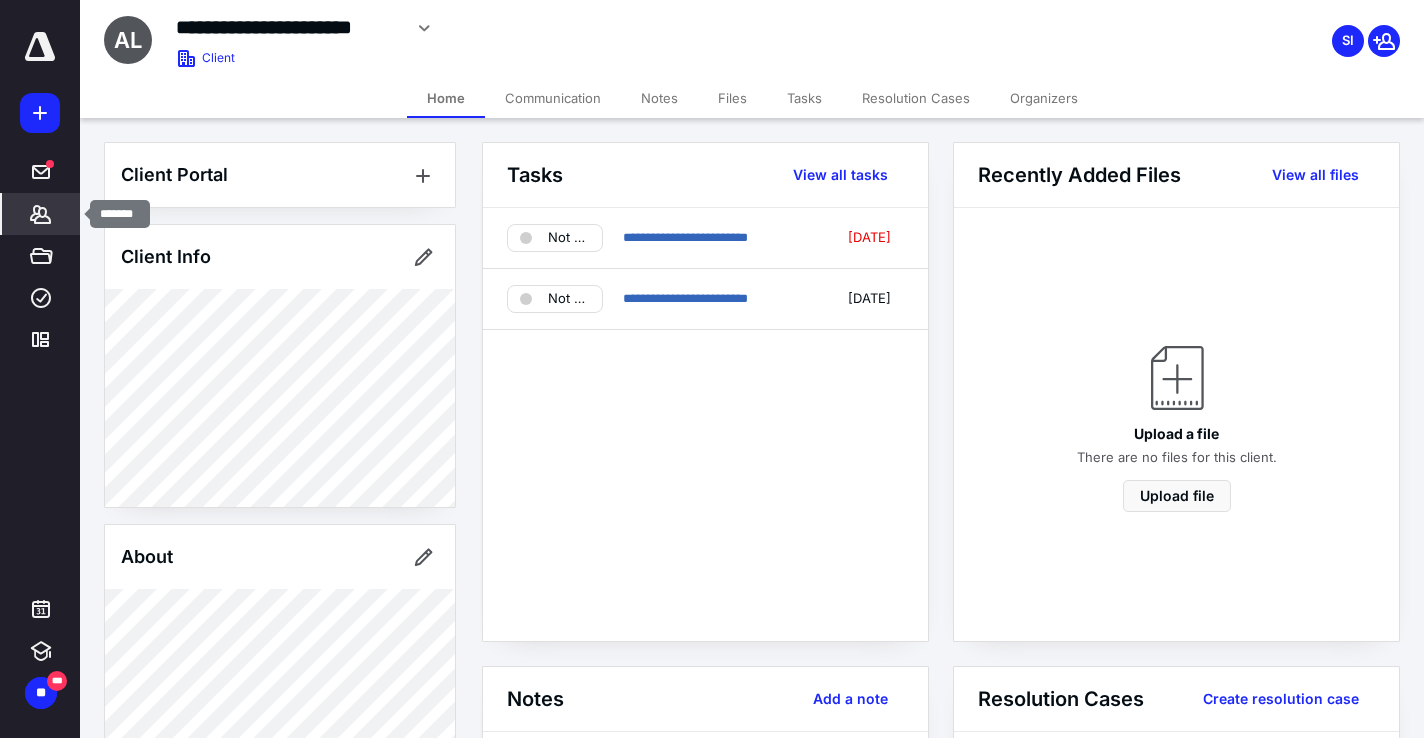 click 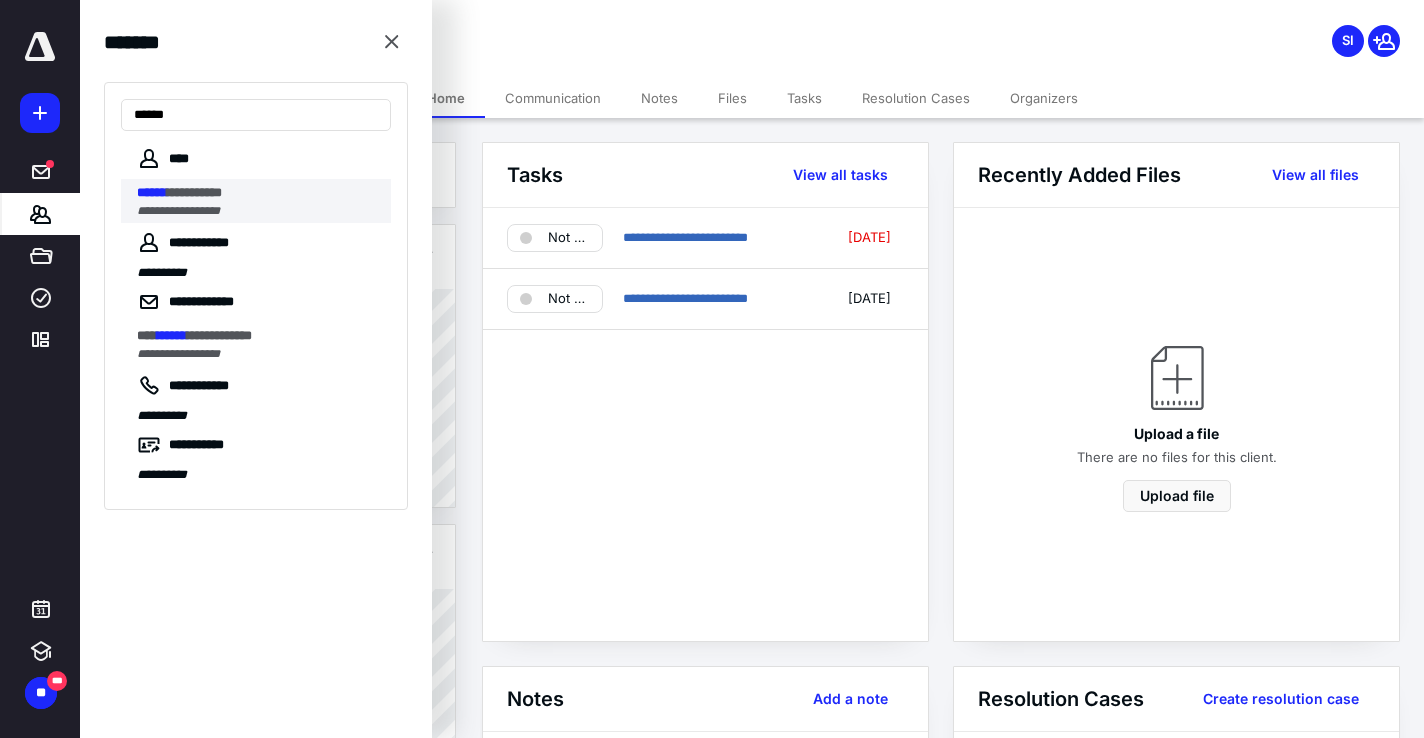 type on "******" 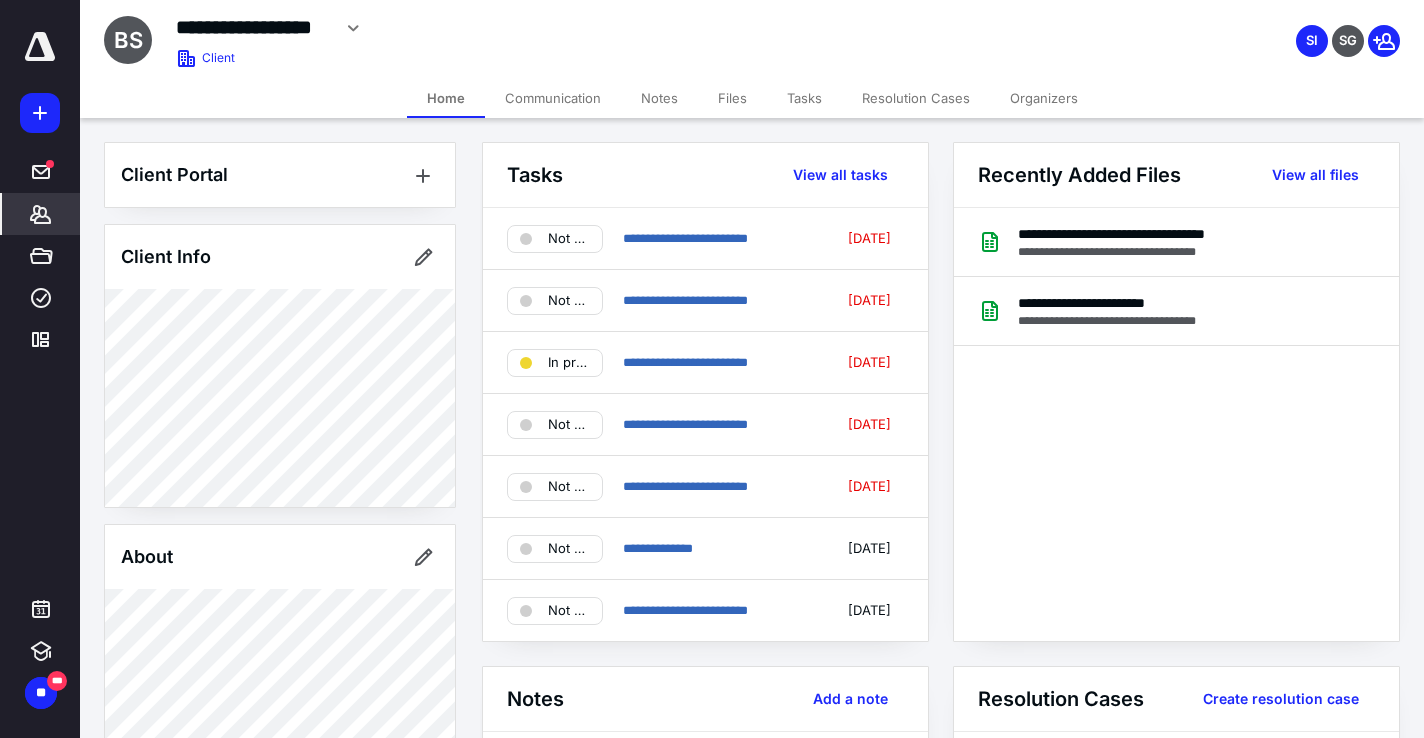 click on "Tasks" at bounding box center (804, 98) 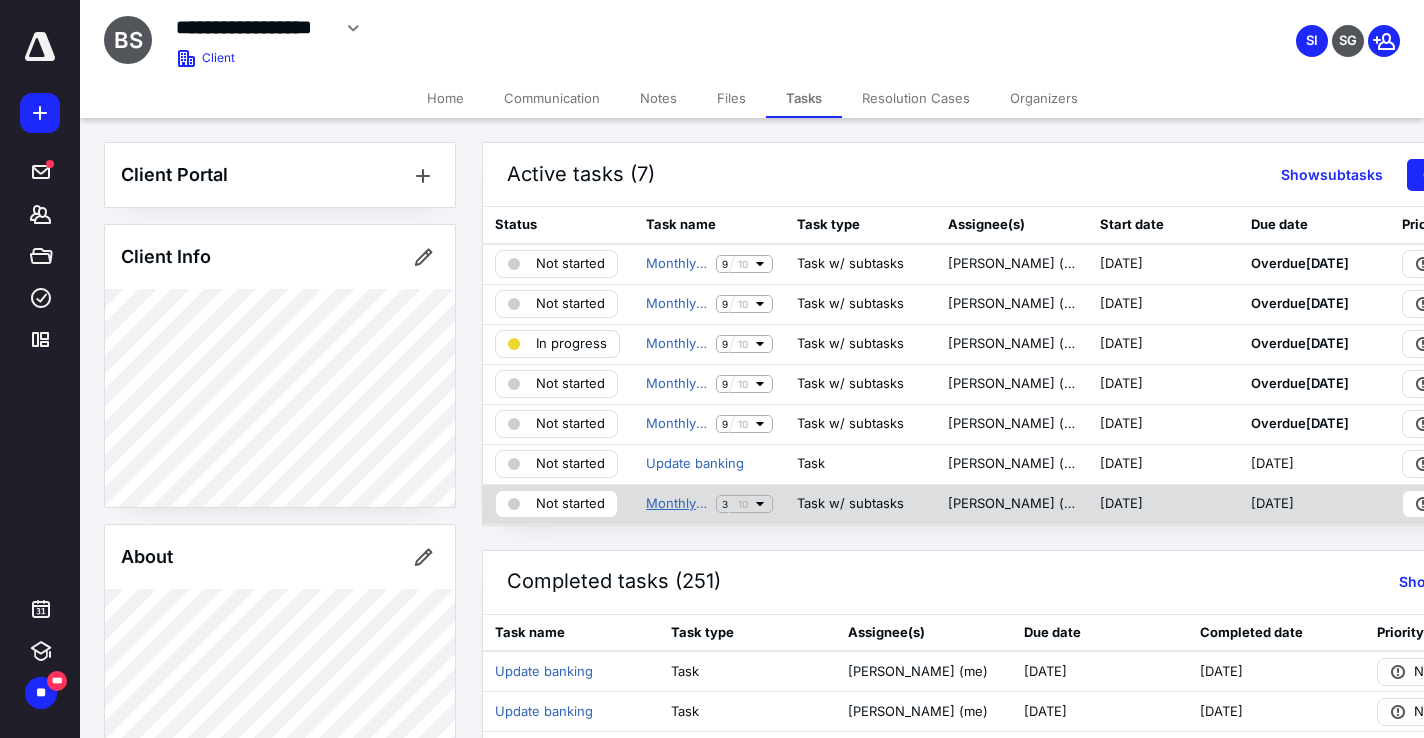 click on "Monthly Bookkeeping Tasks" at bounding box center [677, 504] 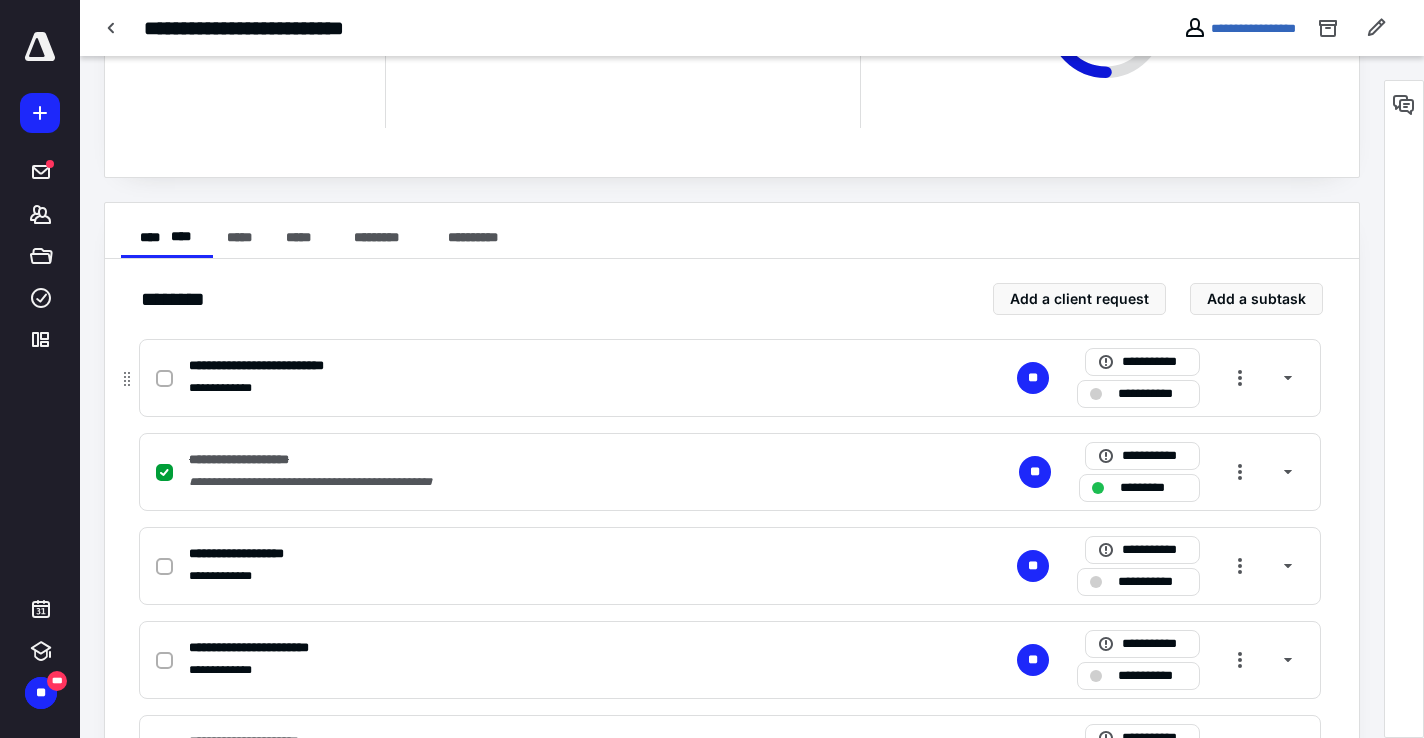 scroll, scrollTop: 242, scrollLeft: 0, axis: vertical 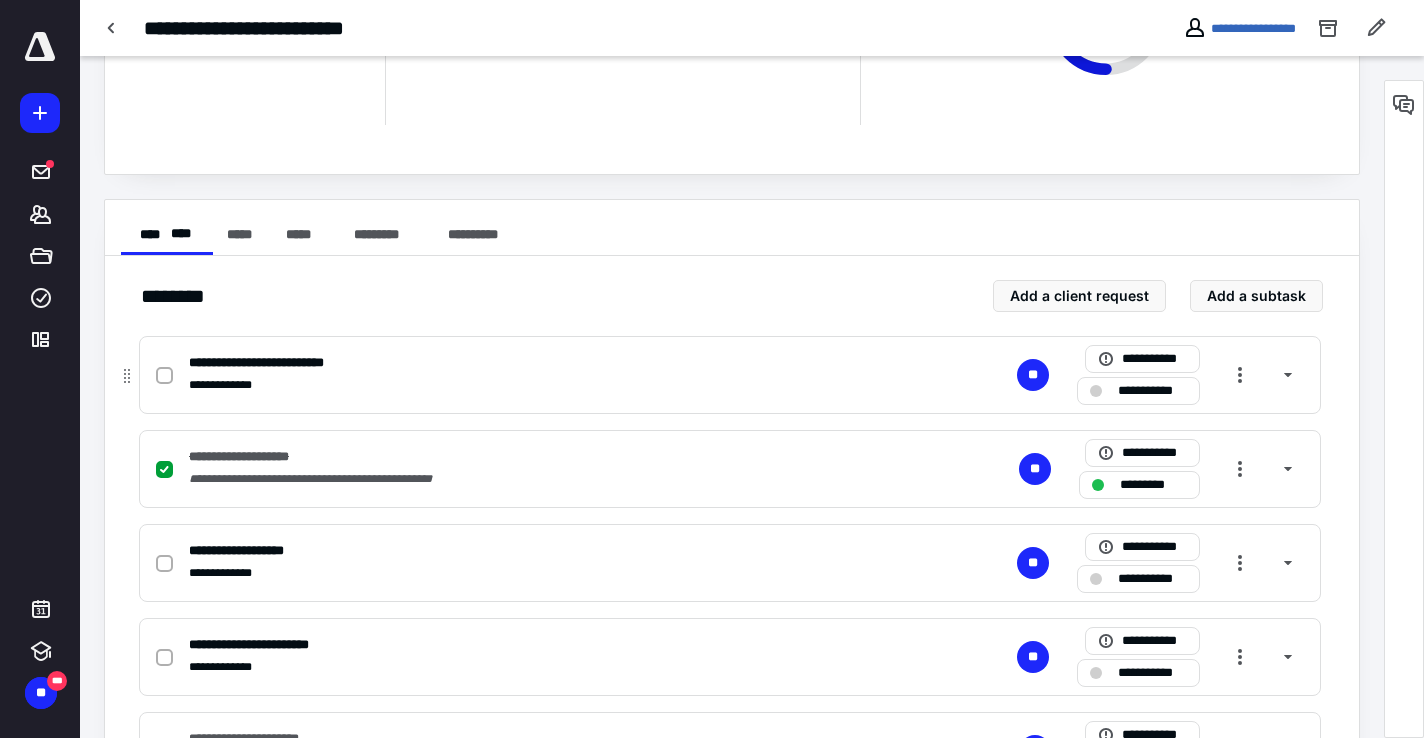 click at bounding box center [164, 375] 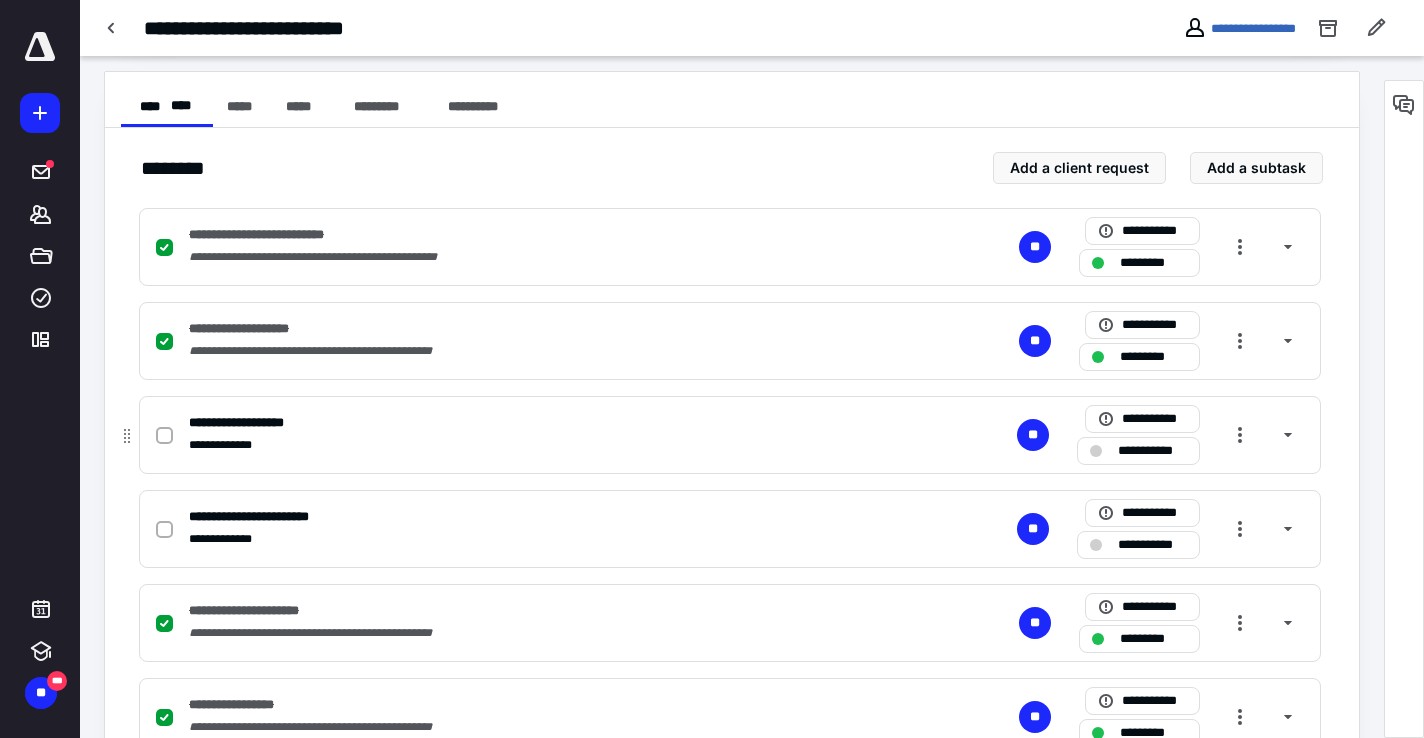 scroll, scrollTop: 378, scrollLeft: 0, axis: vertical 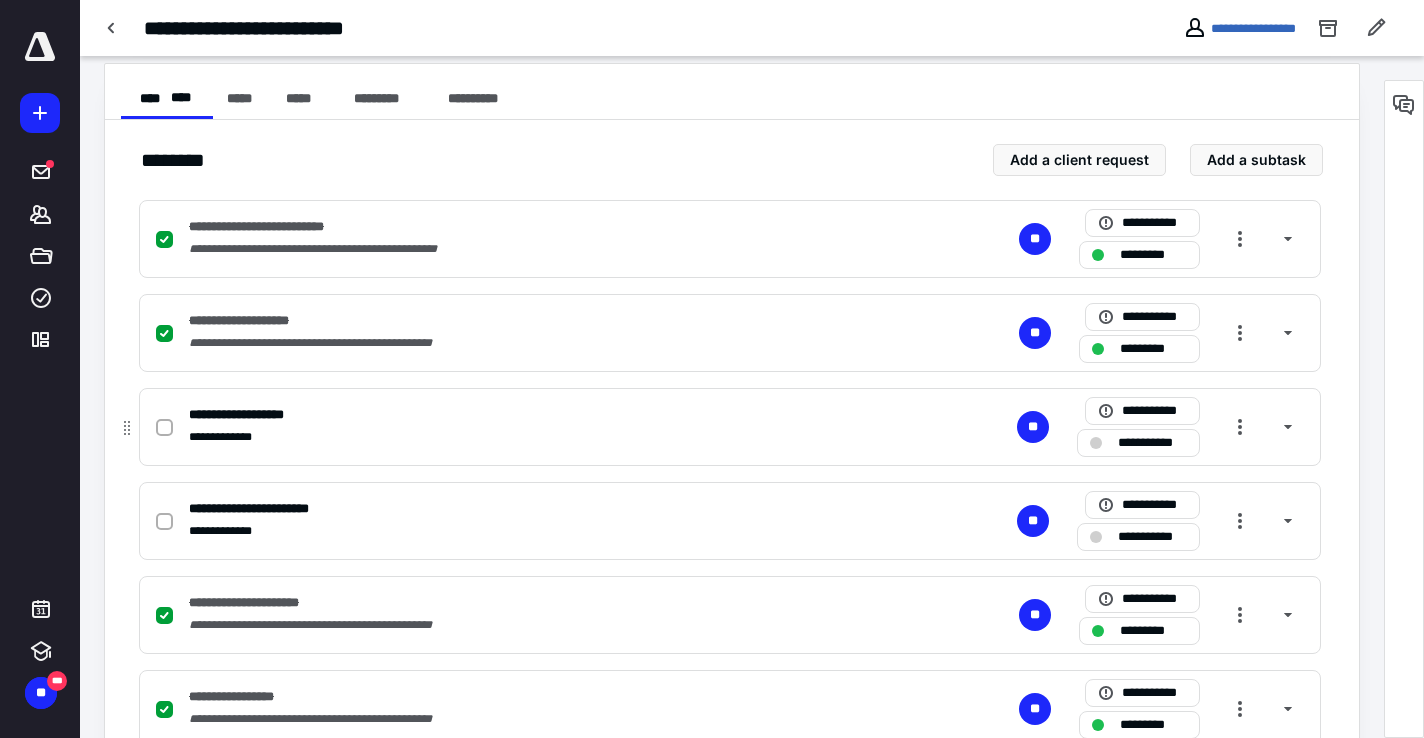 click at bounding box center (164, 428) 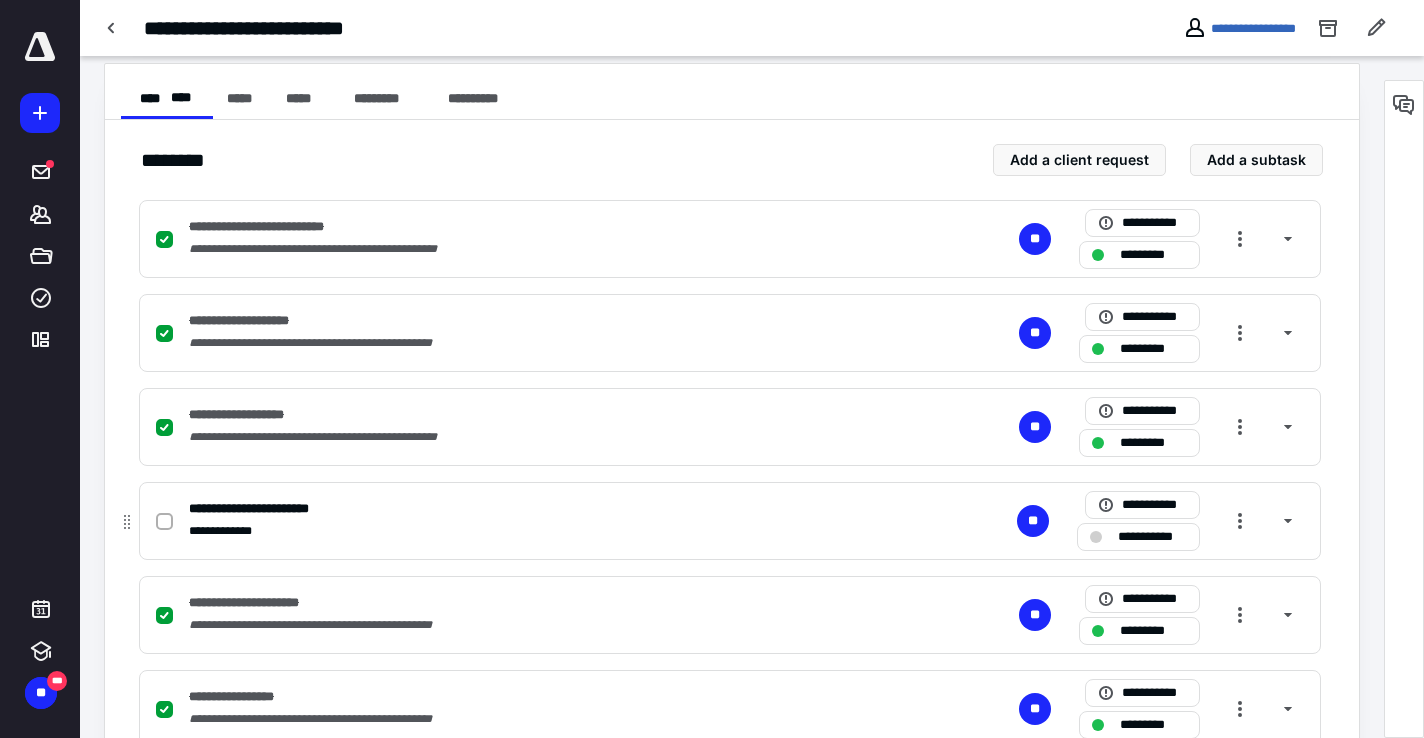click 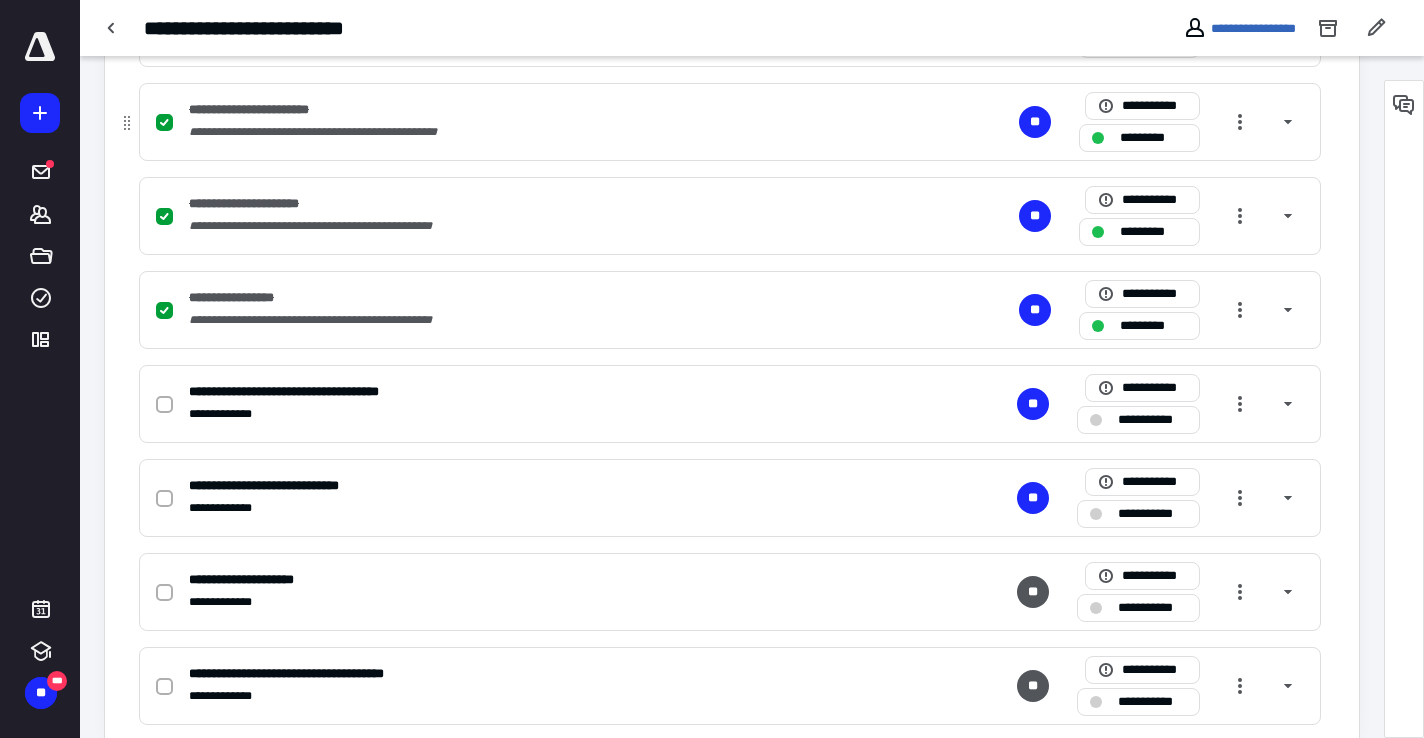 scroll, scrollTop: 813, scrollLeft: 0, axis: vertical 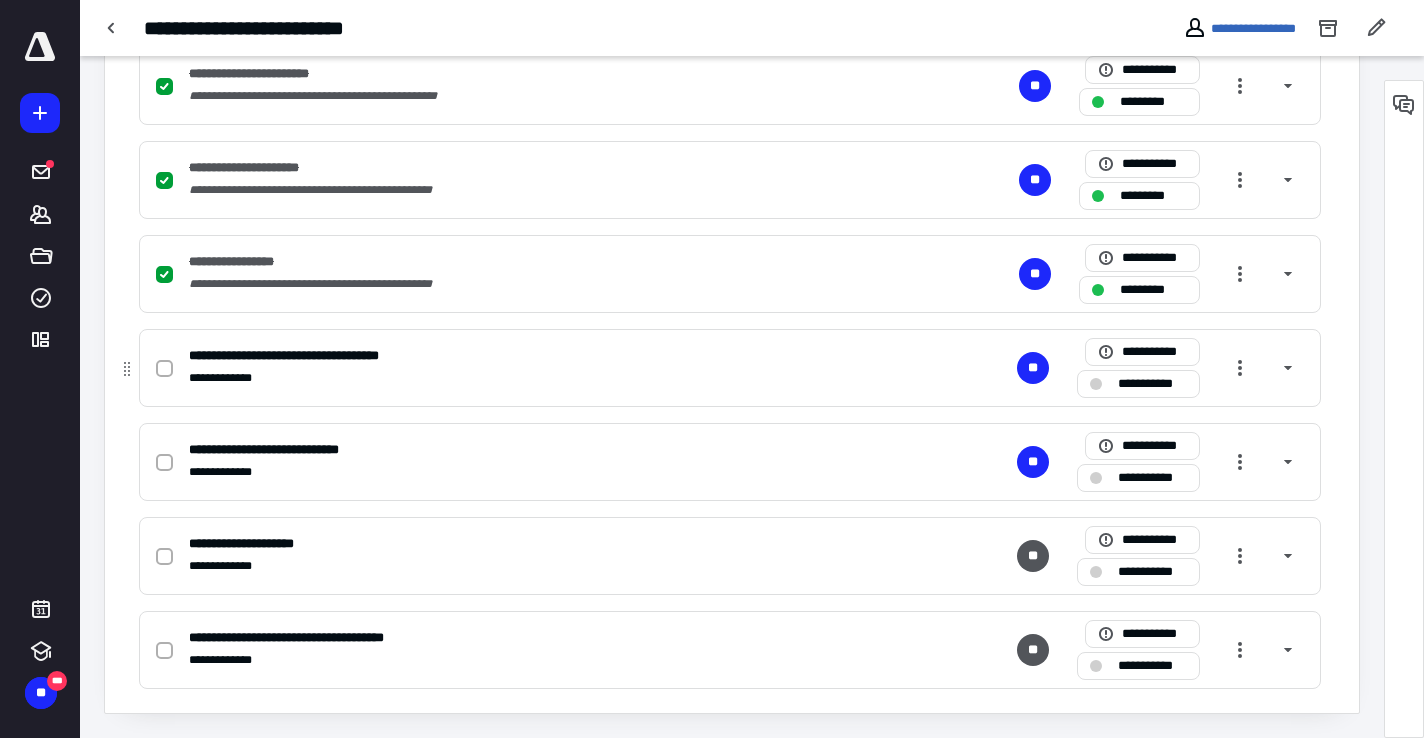 click 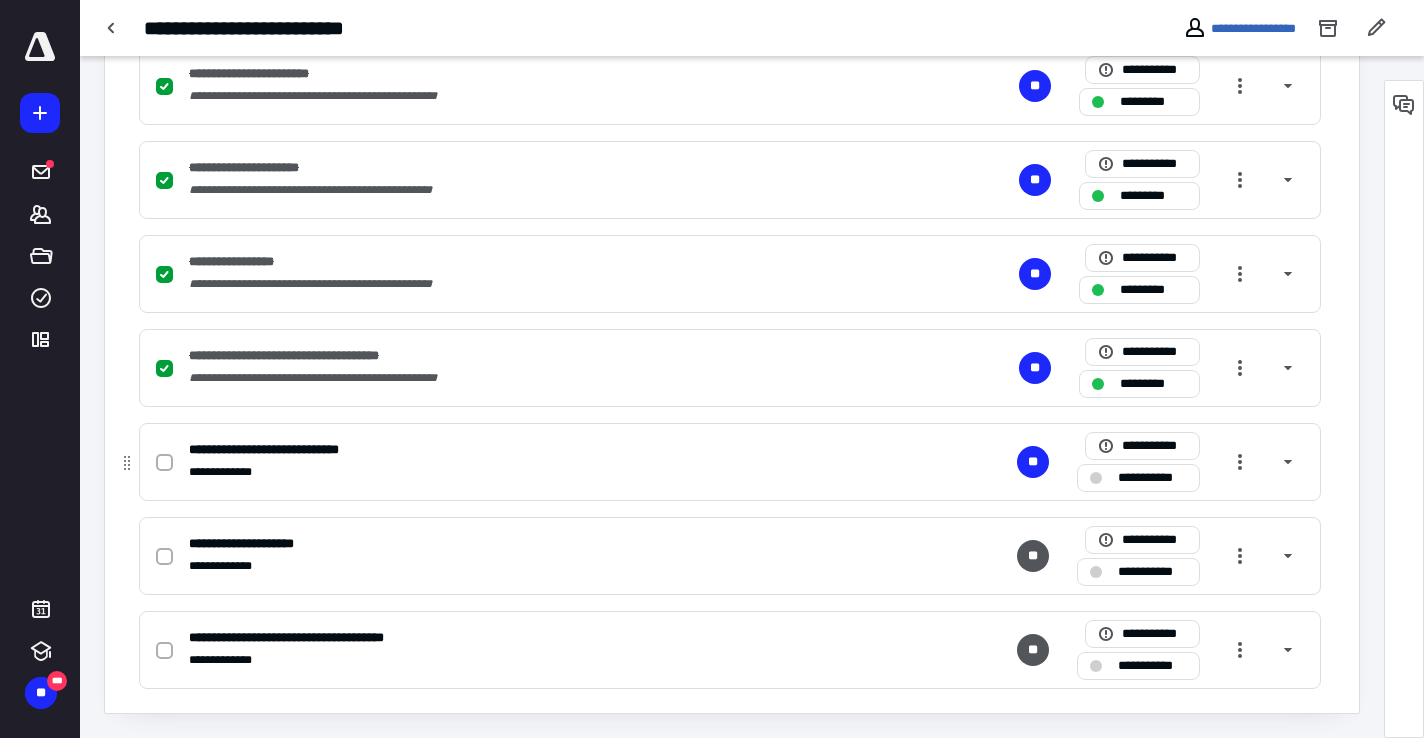 click 